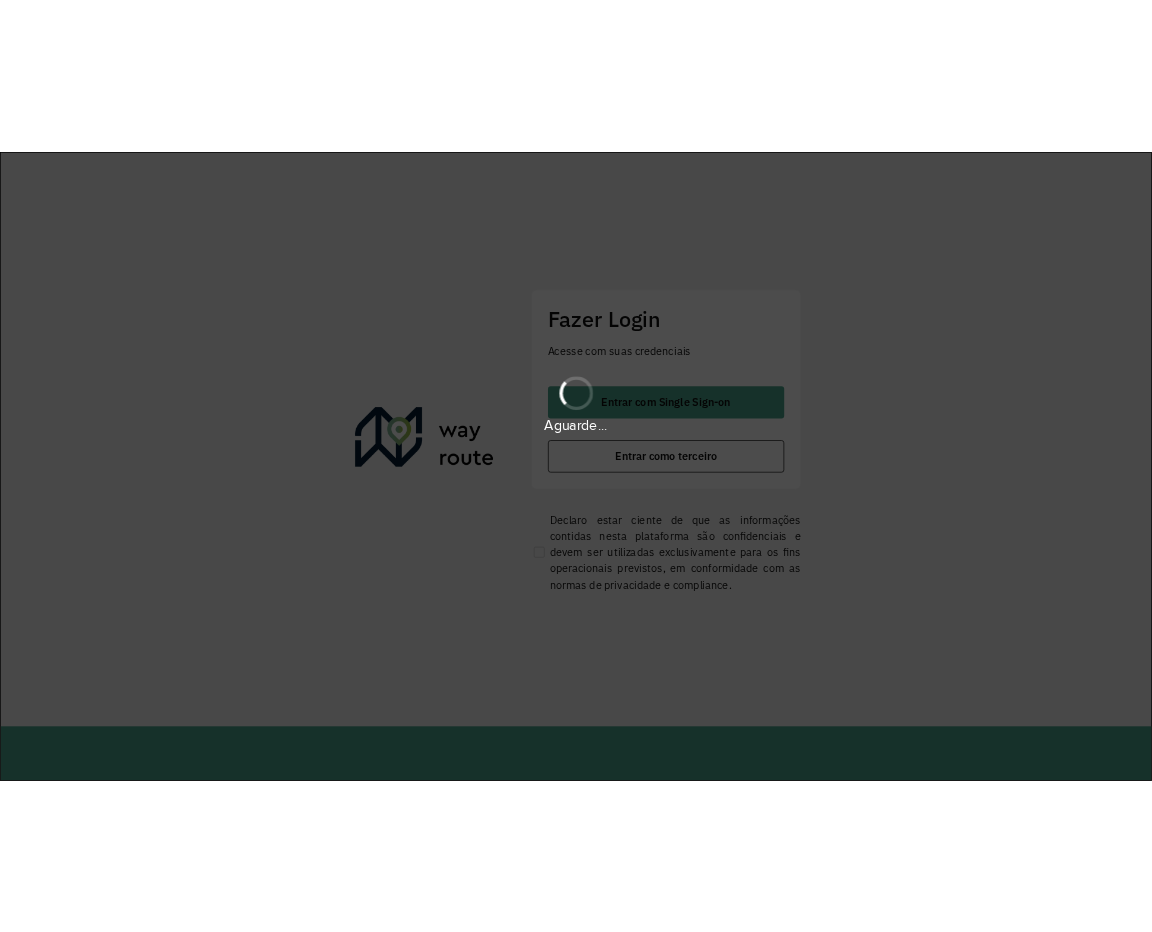scroll, scrollTop: 0, scrollLeft: 0, axis: both 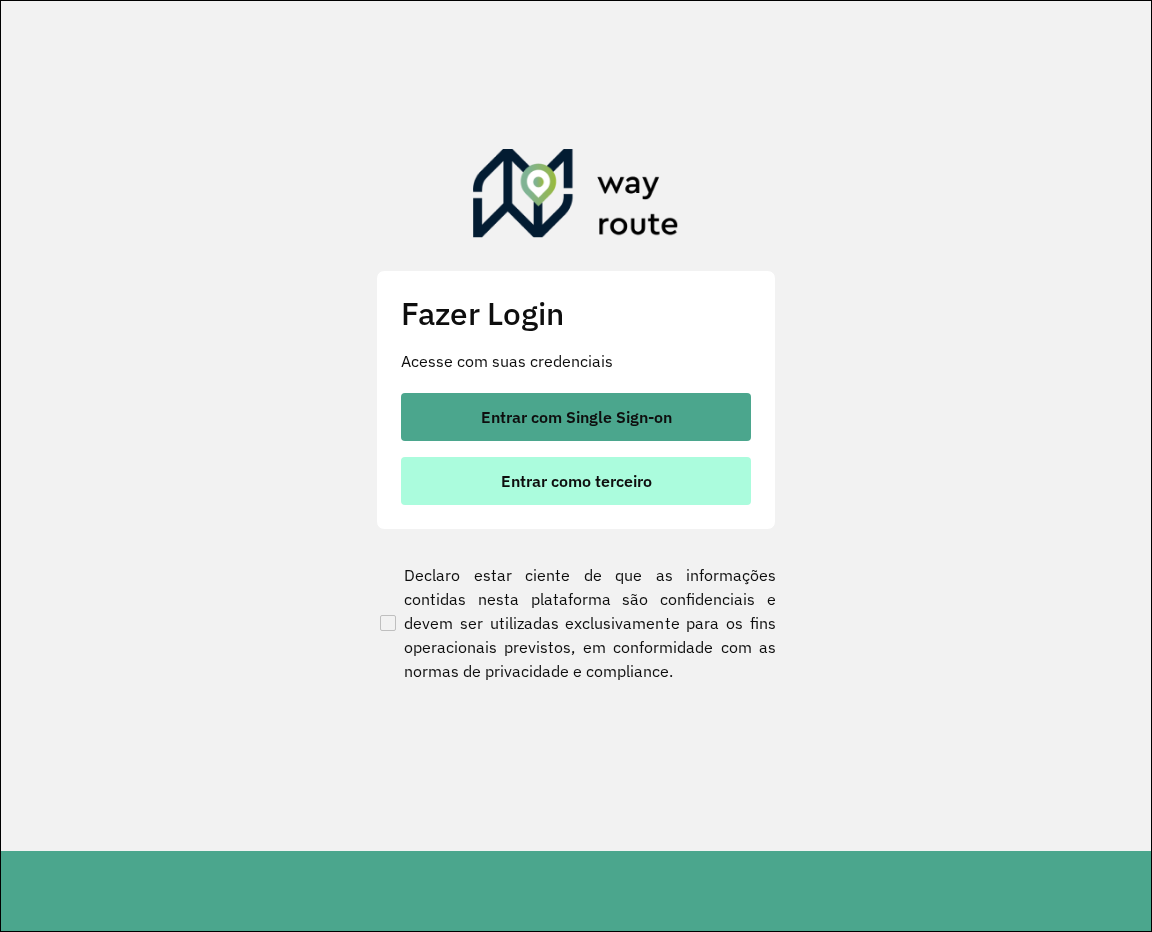 click on "Entrar como terceiro" at bounding box center (576, 481) 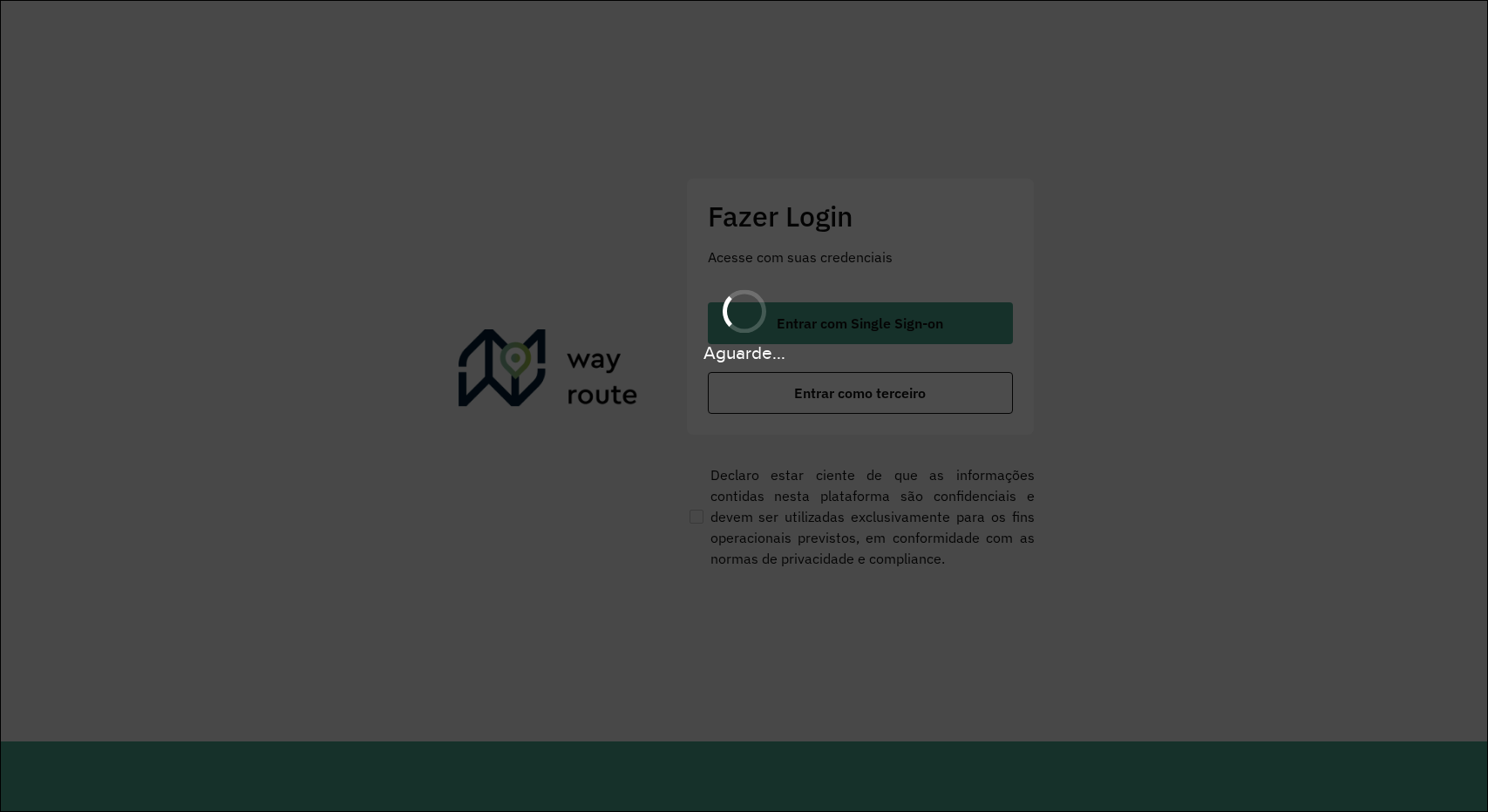 scroll, scrollTop: 0, scrollLeft: 0, axis: both 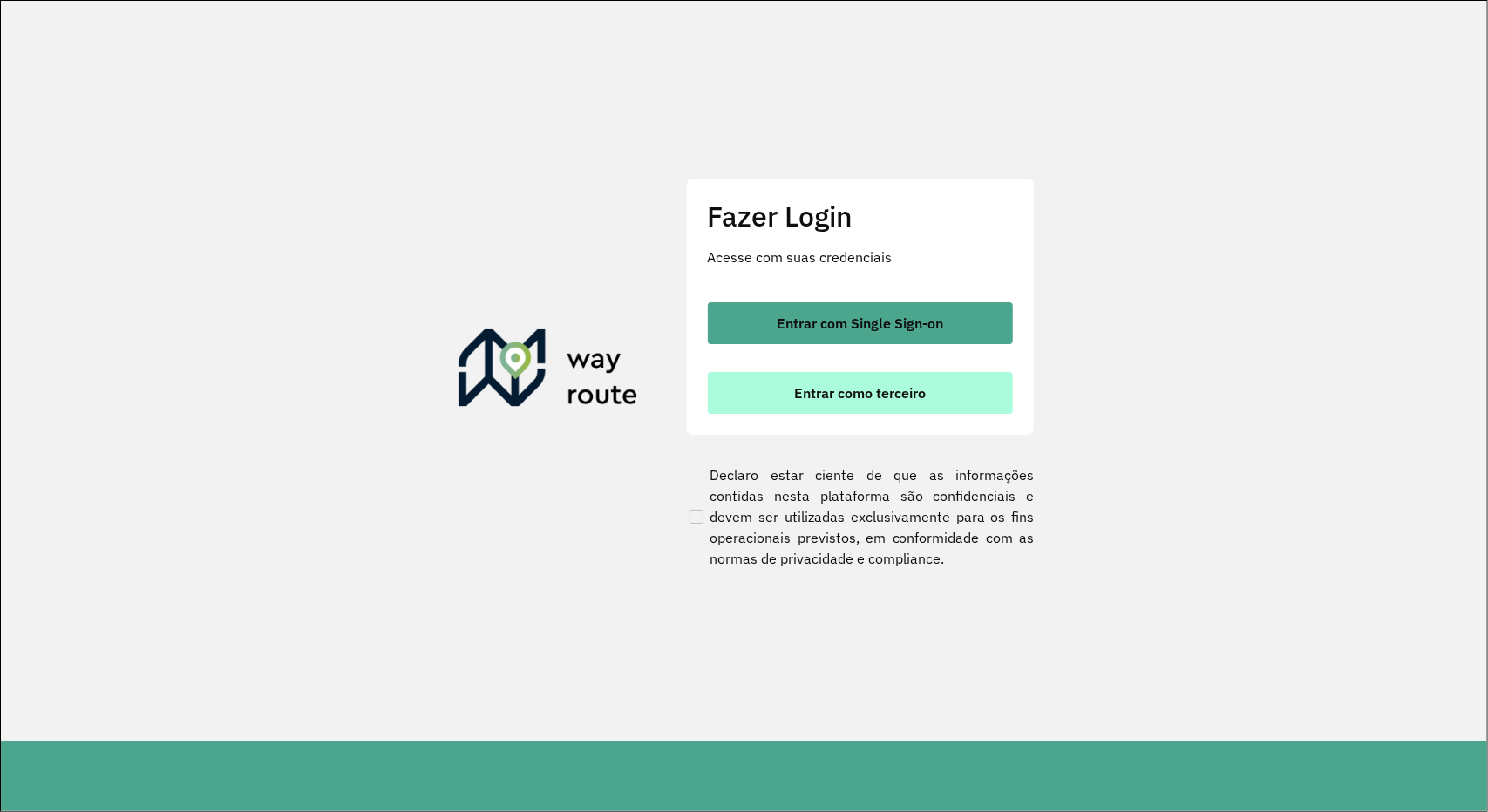 click on "Entrar como terceiro" at bounding box center [860, 393] 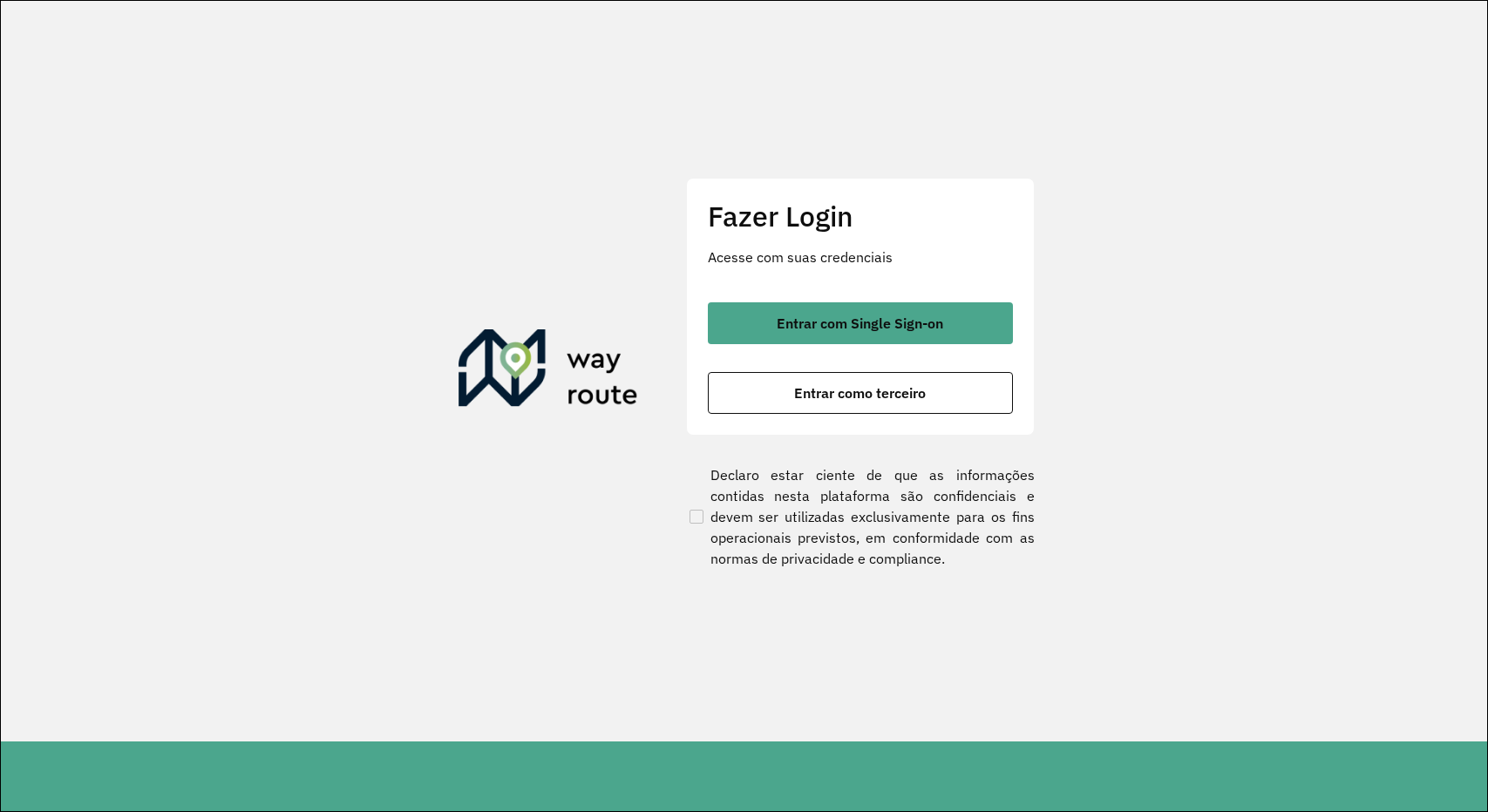 scroll, scrollTop: 0, scrollLeft: 0, axis: both 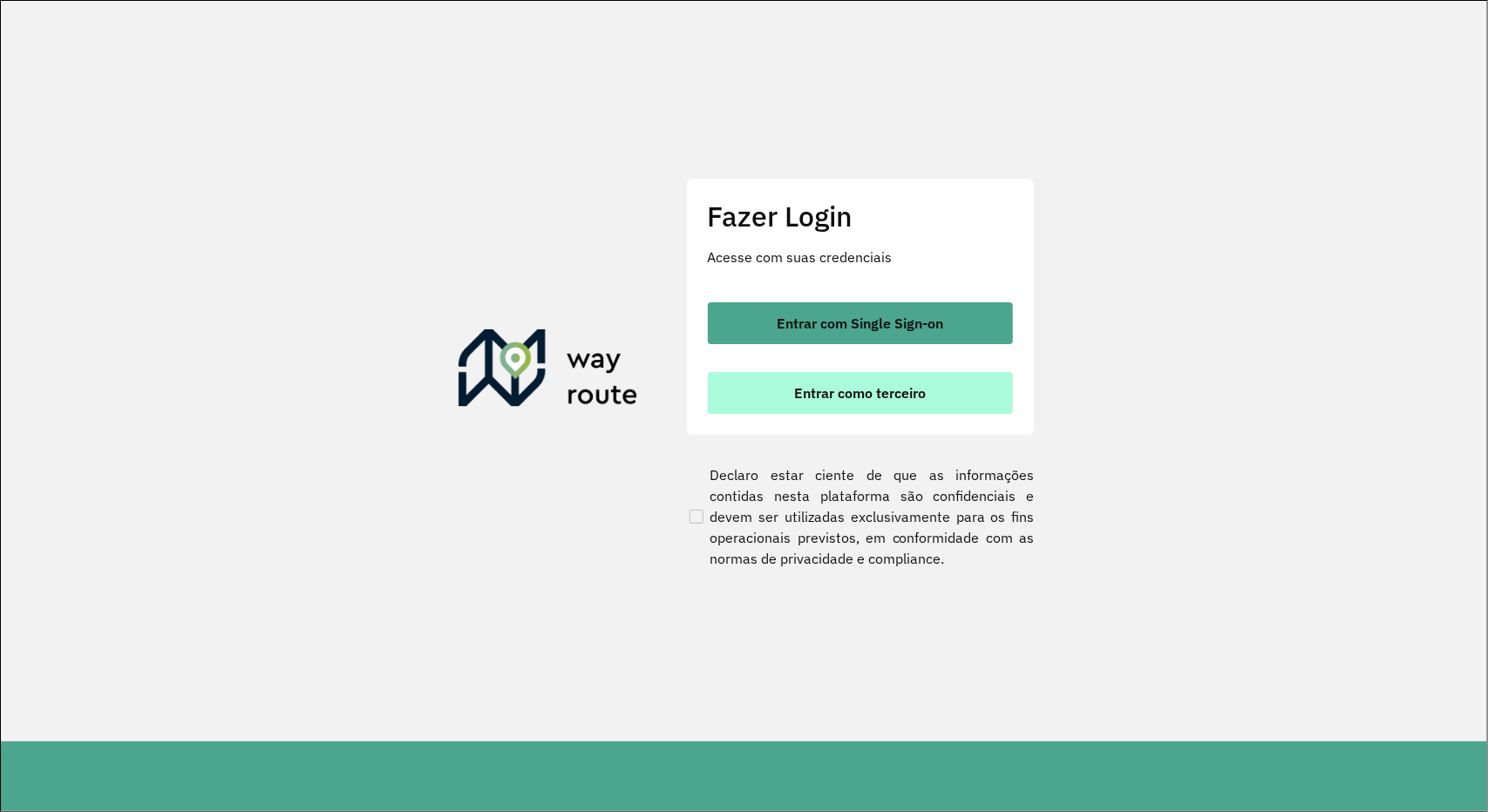 click on "Entrar como terceiro" at bounding box center (860, 393) 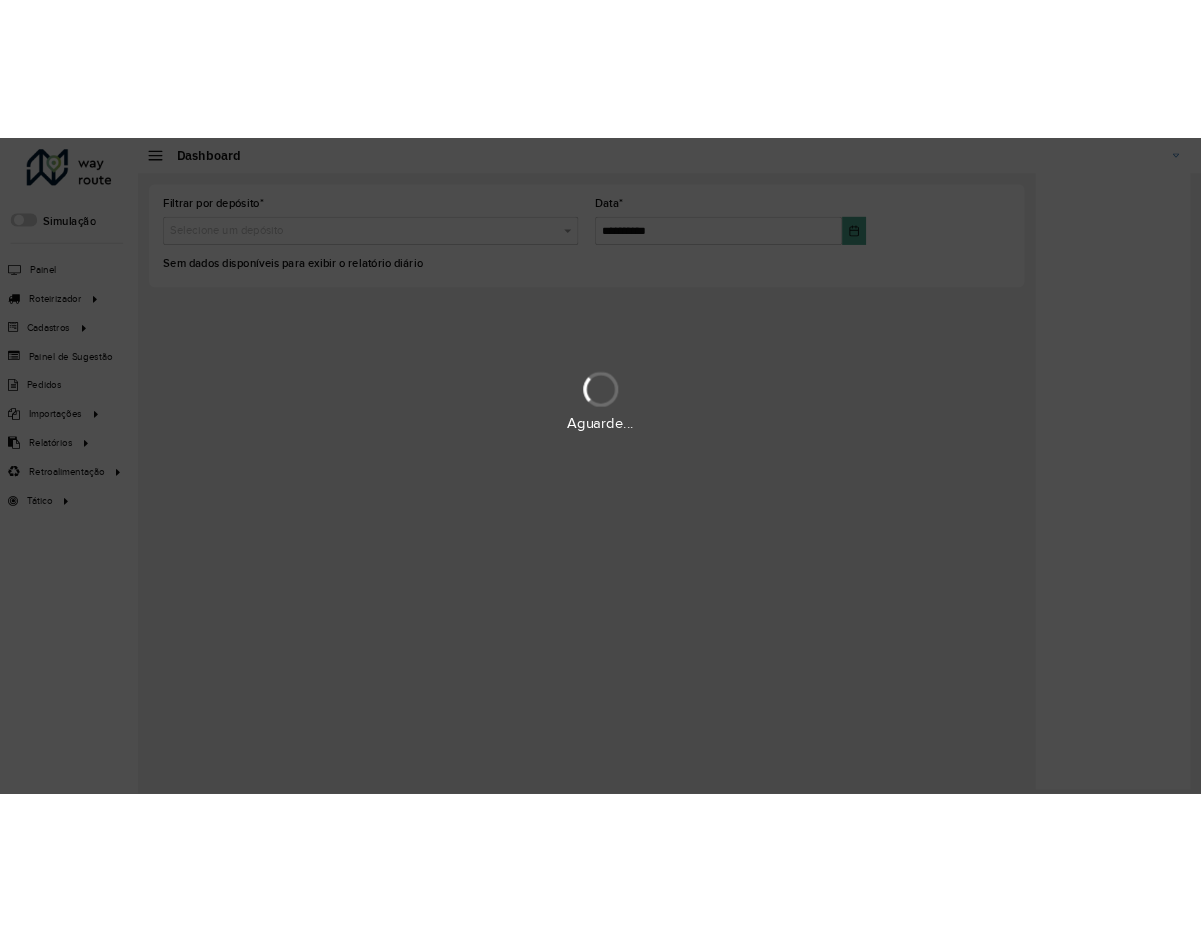 scroll, scrollTop: 0, scrollLeft: 0, axis: both 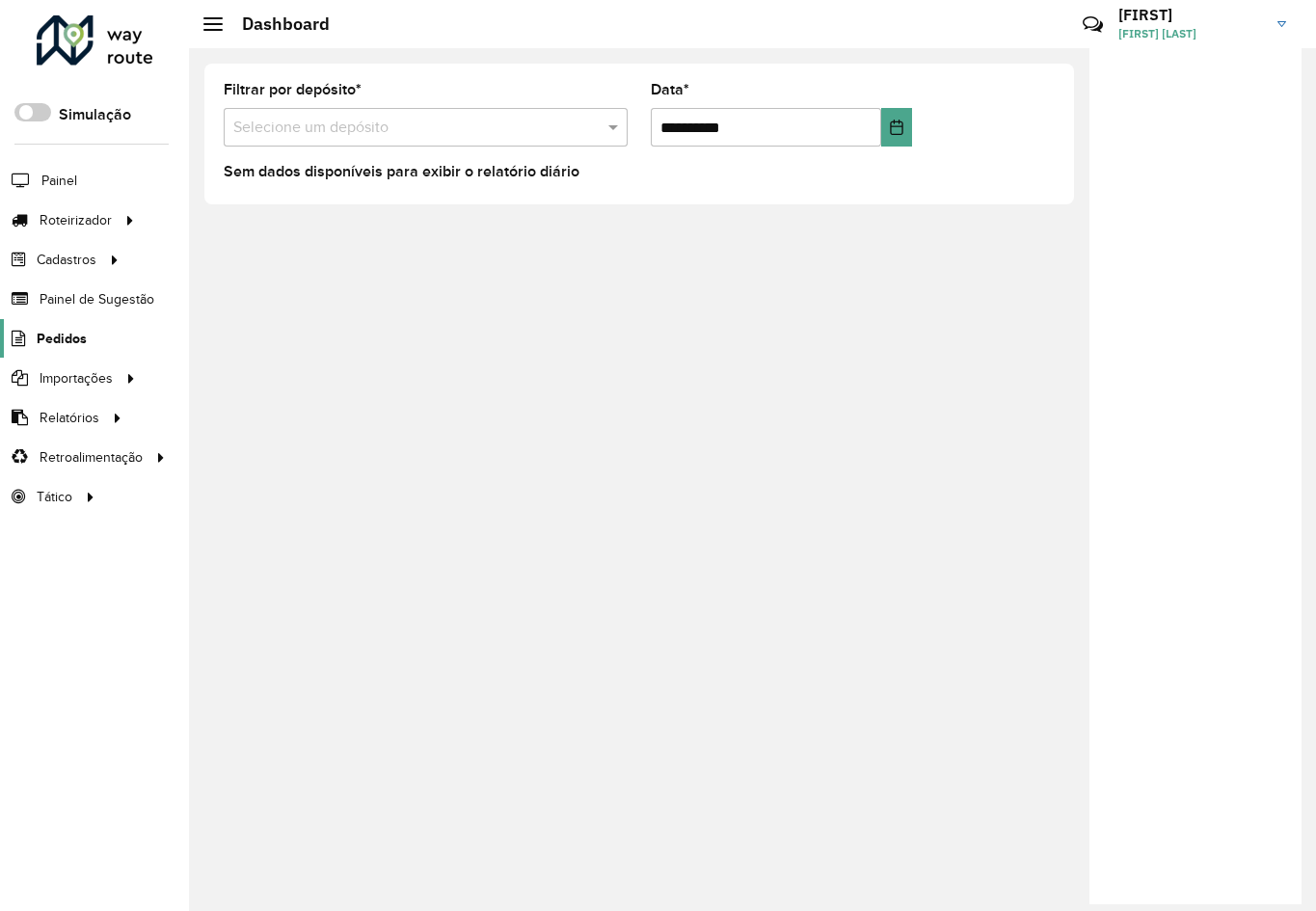 click on "Pedidos" 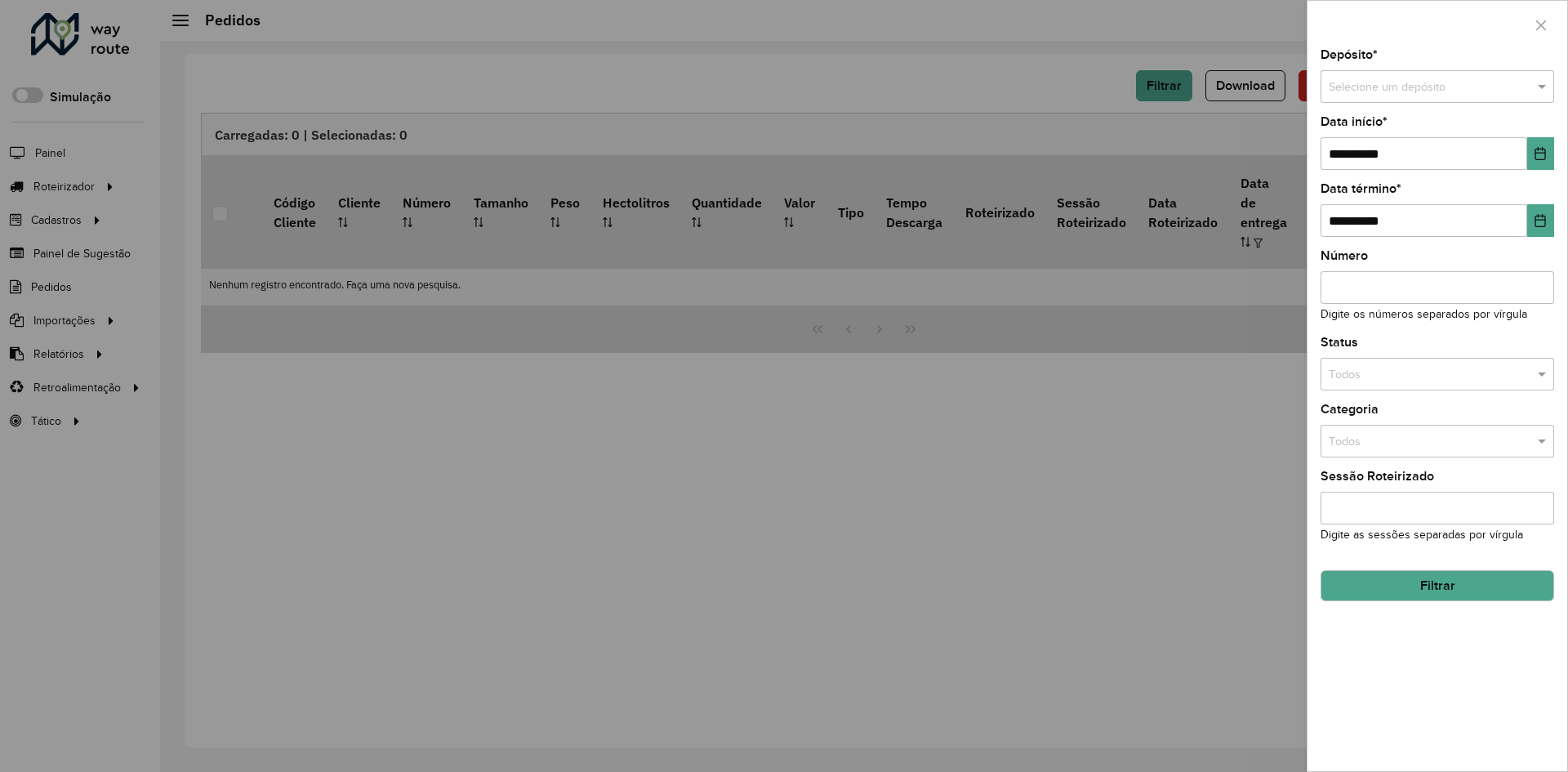 click at bounding box center (1421, 87) 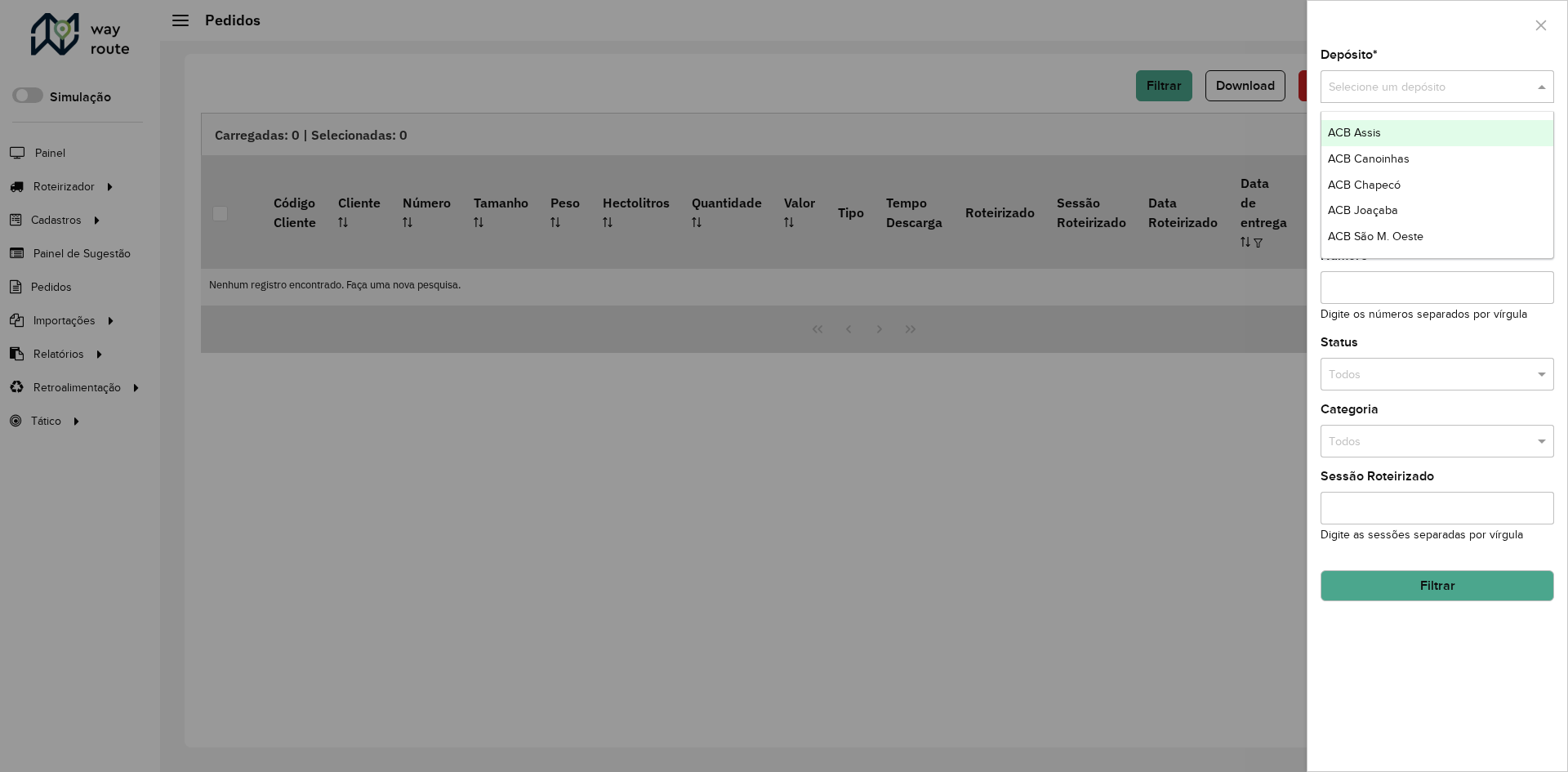 click at bounding box center (1437, 87) 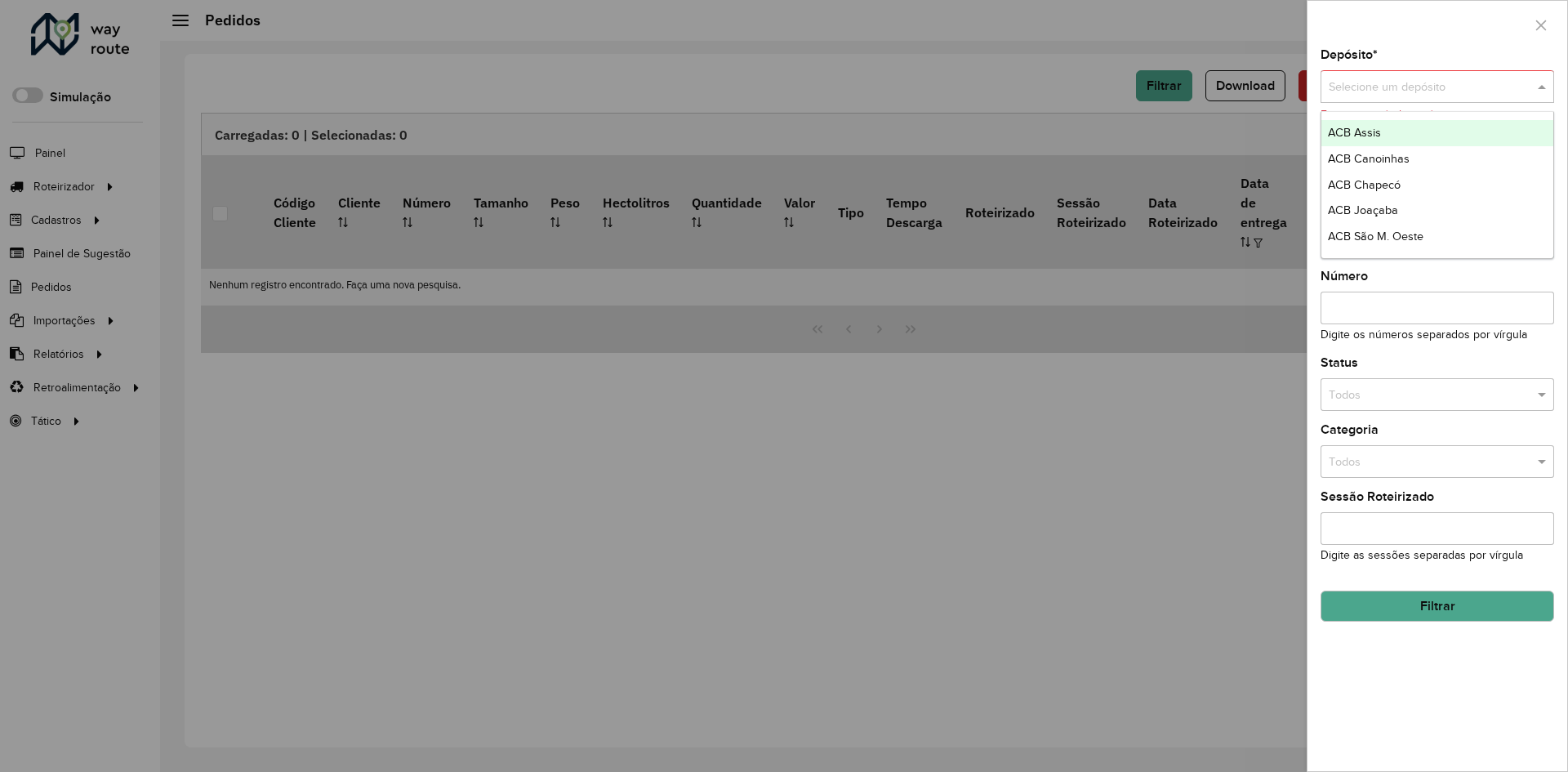 click at bounding box center (1421, 87) 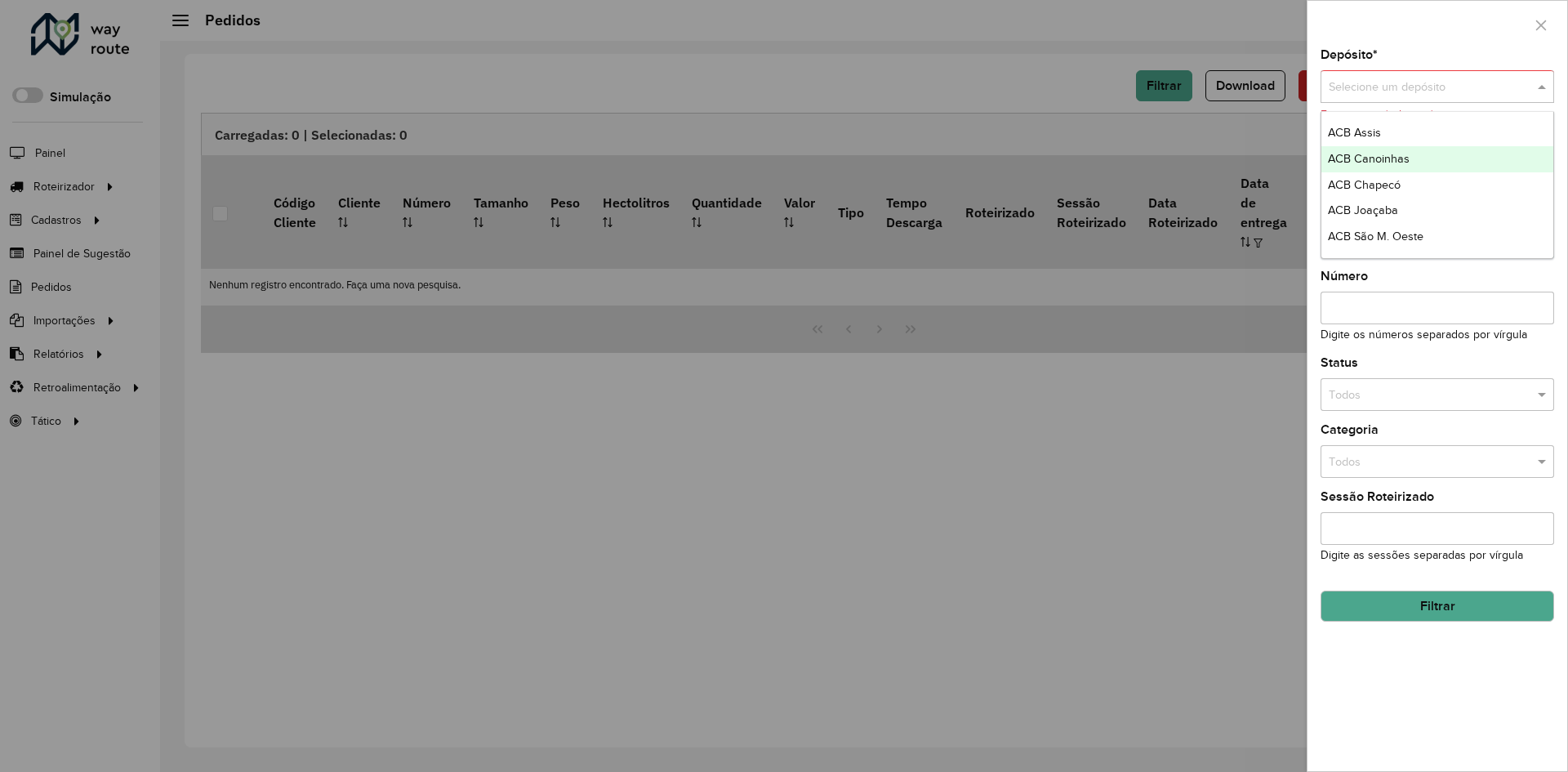 click on "ACB Canoinhas" at bounding box center (1437, 159) 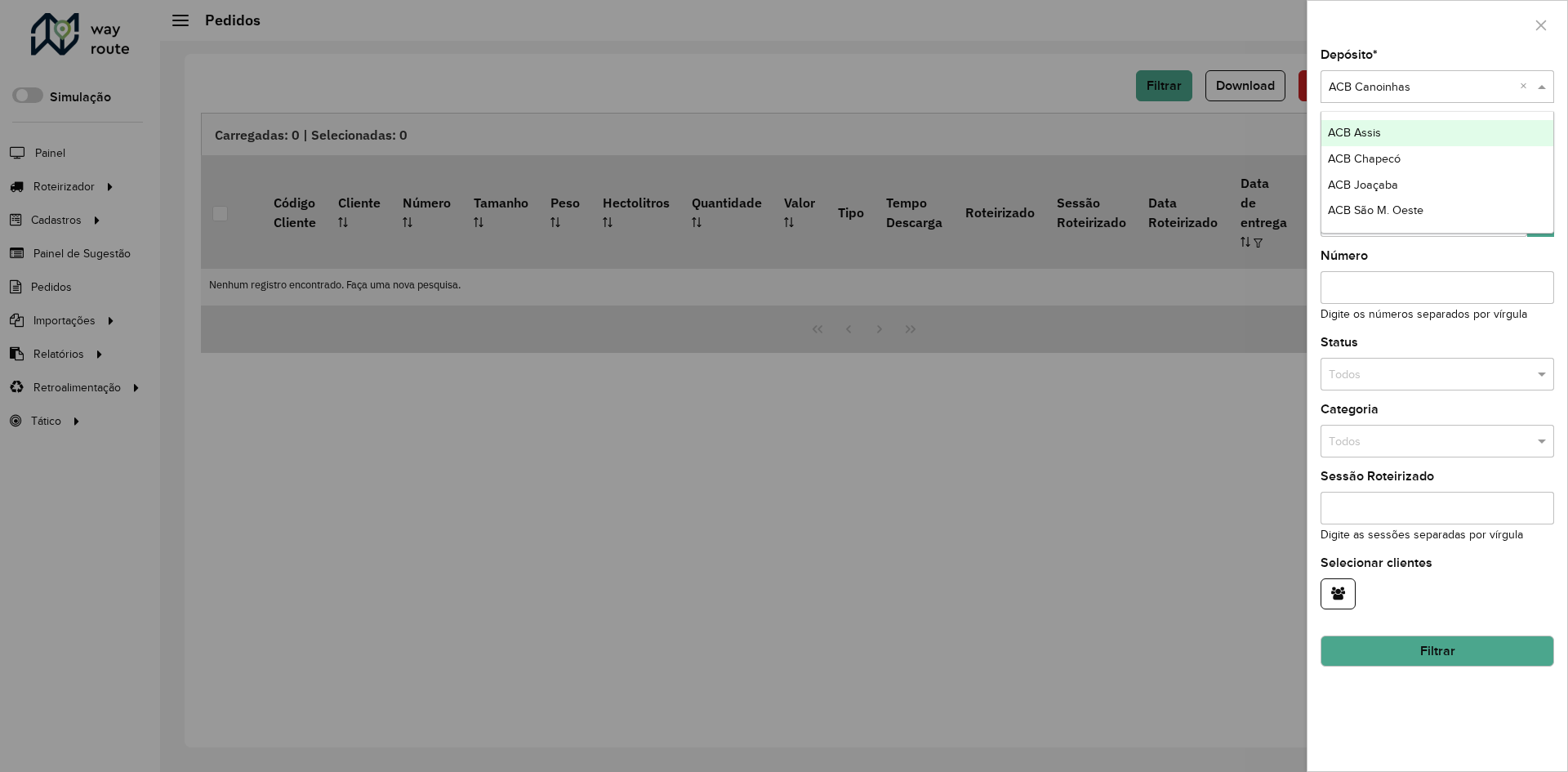 click at bounding box center (1421, 87) 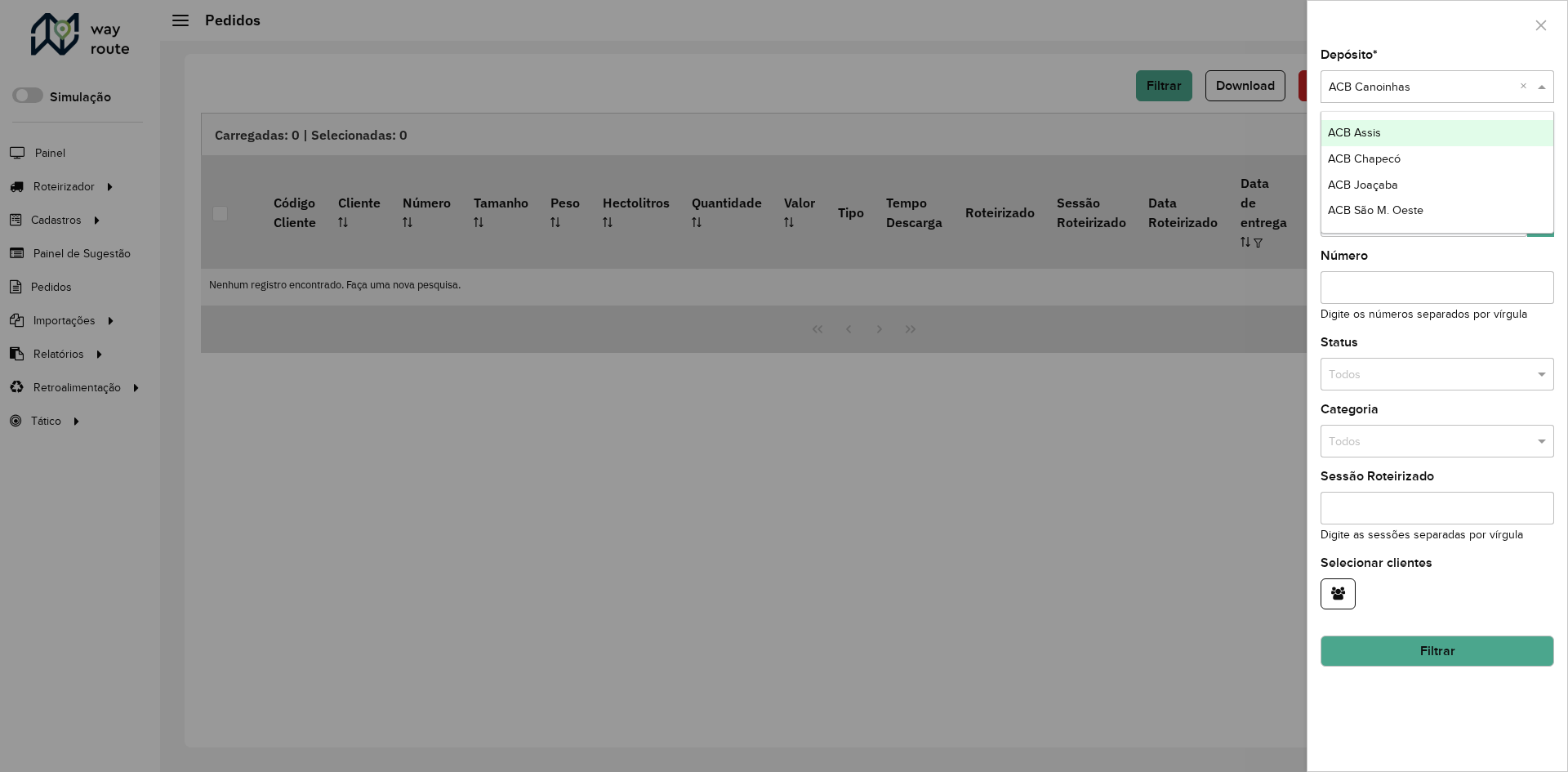 click at bounding box center [1421, 87] 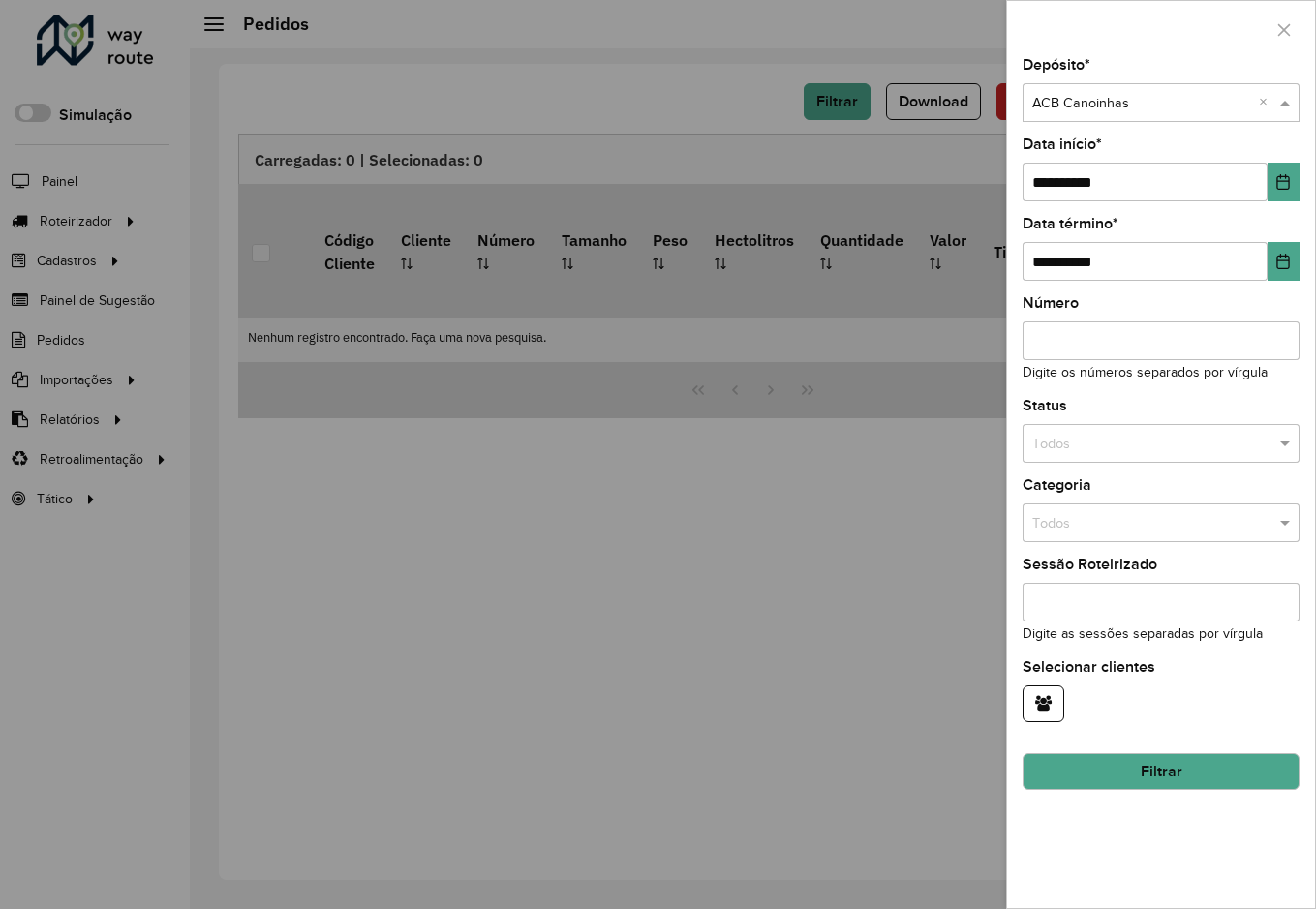 drag, startPoint x: 1201, startPoint y: 101, endPoint x: 1141, endPoint y: 105, distance: 60.1332 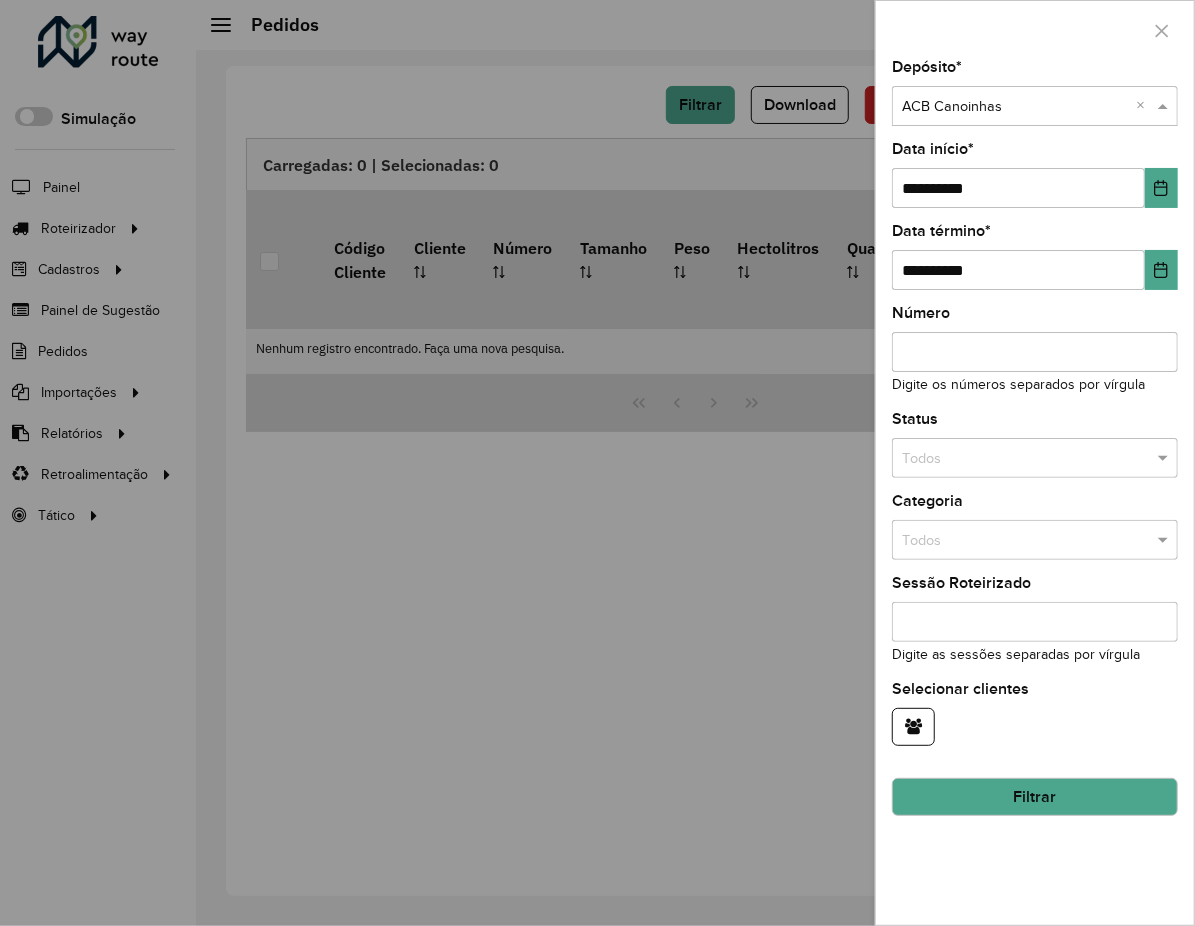 click on "Depósito  * Selecione um depósito × ACB Canoinhas ×" 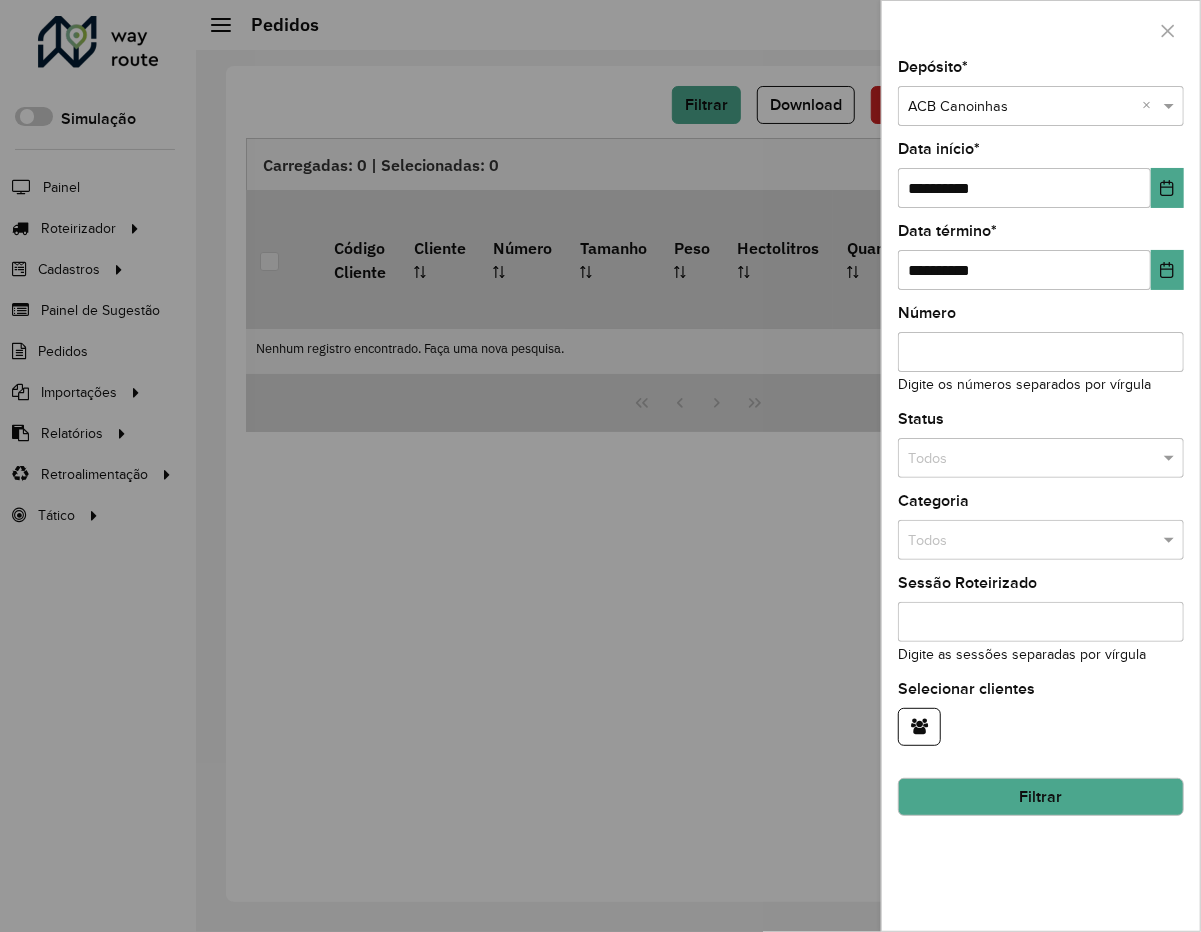 click at bounding box center (1021, 107) 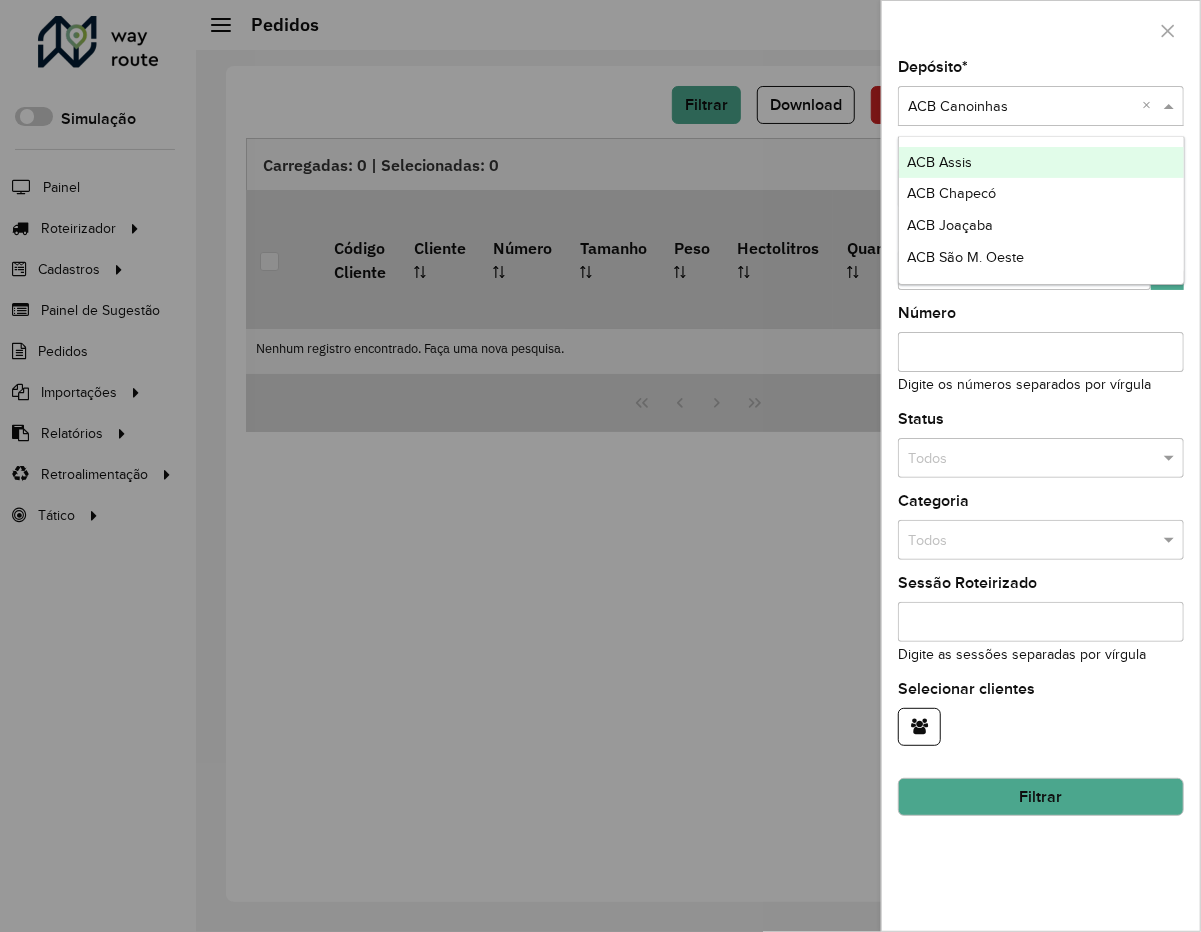 click at bounding box center [1021, 107] 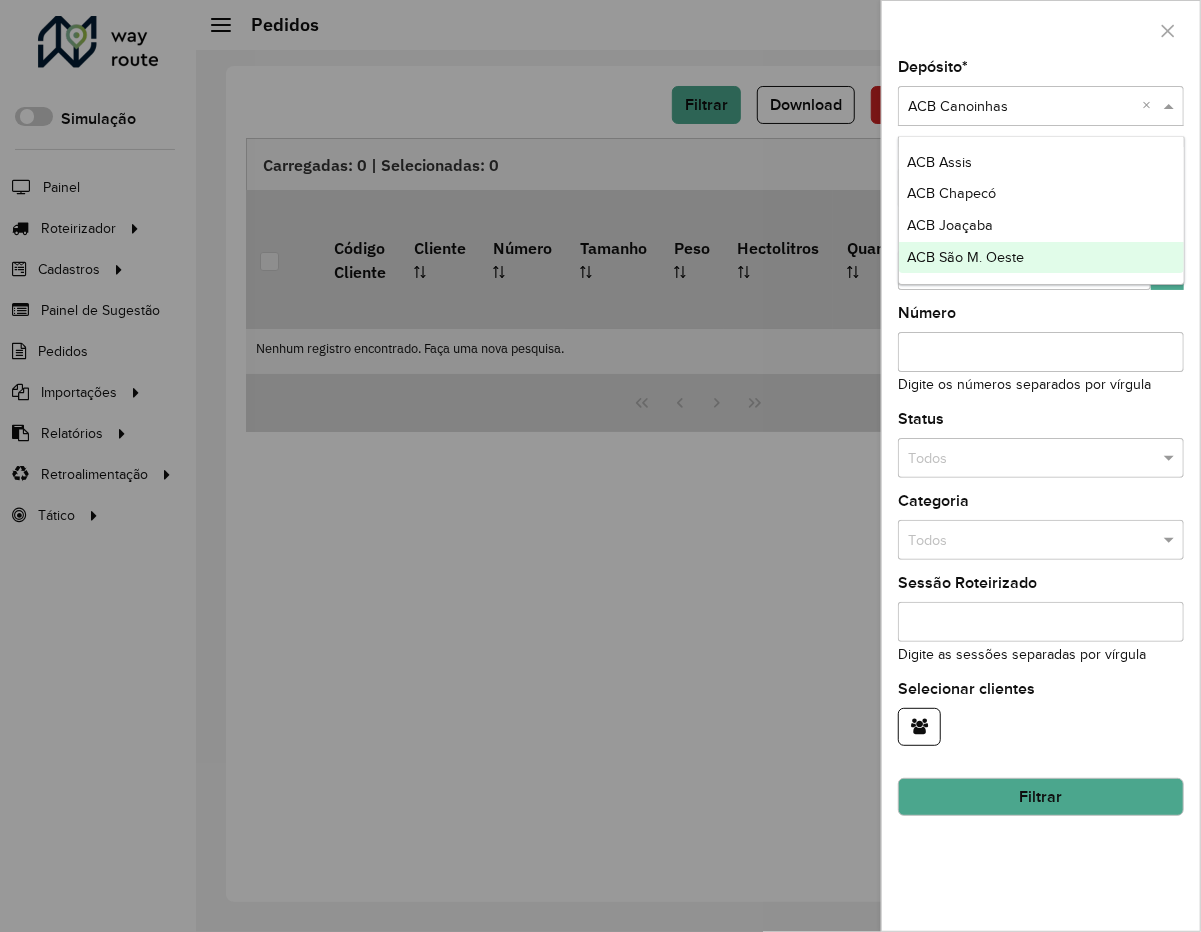 click 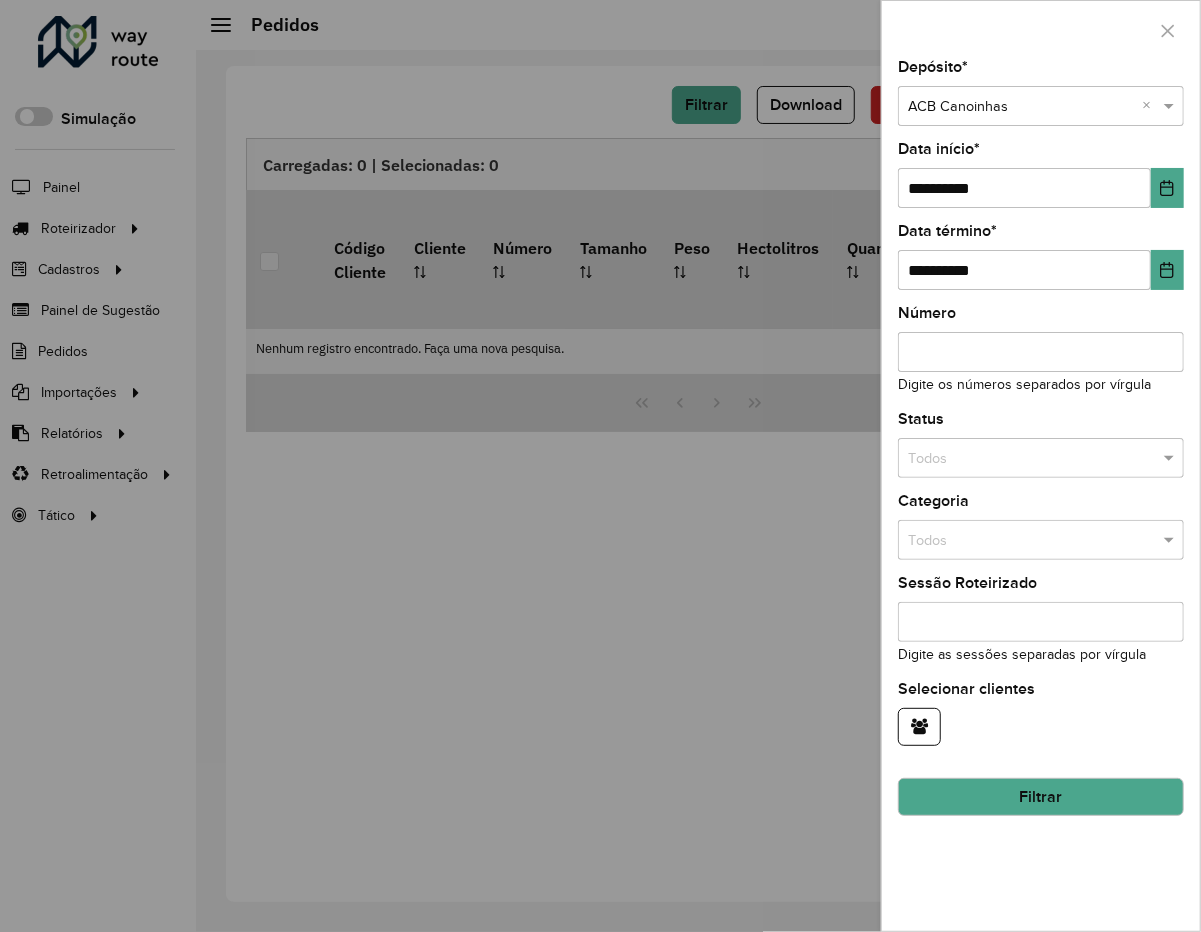 type 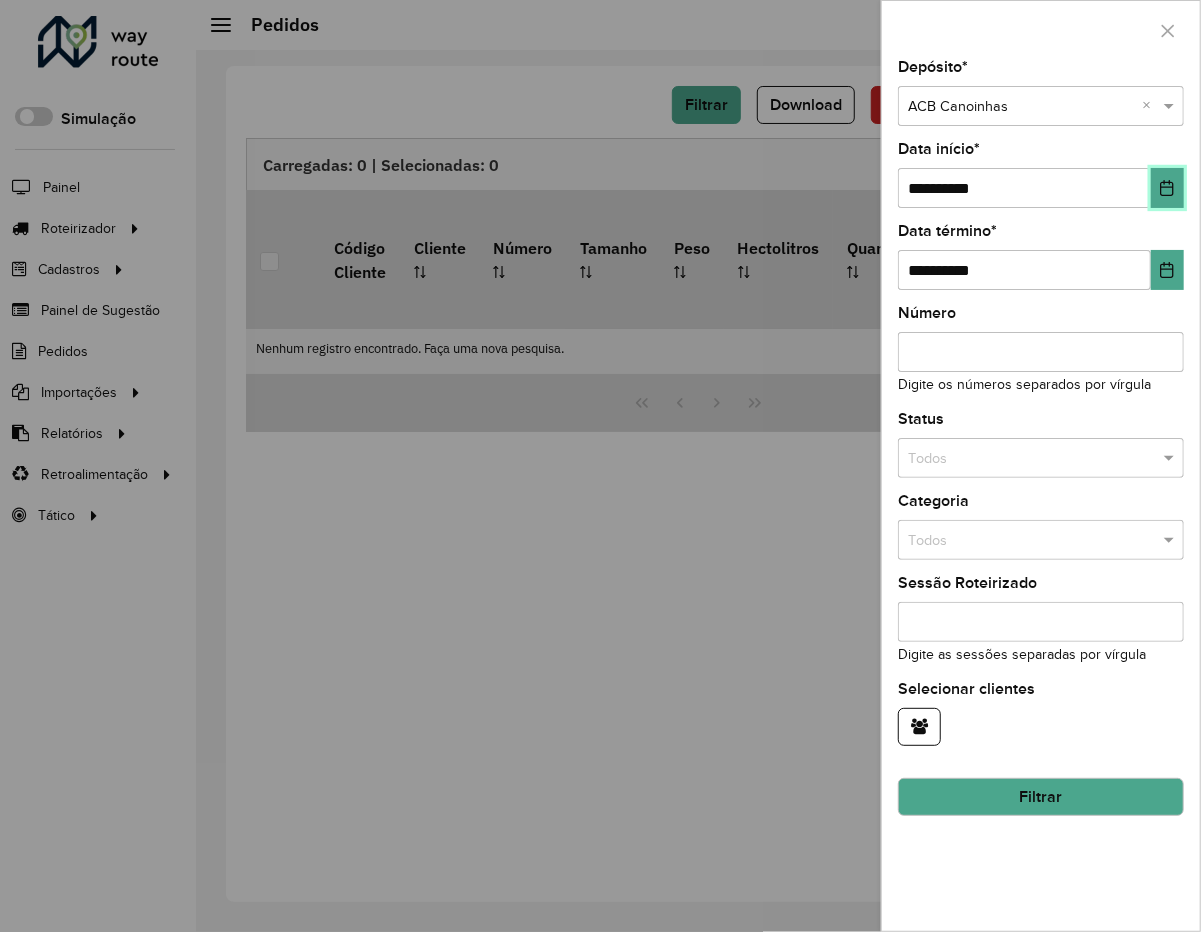 type 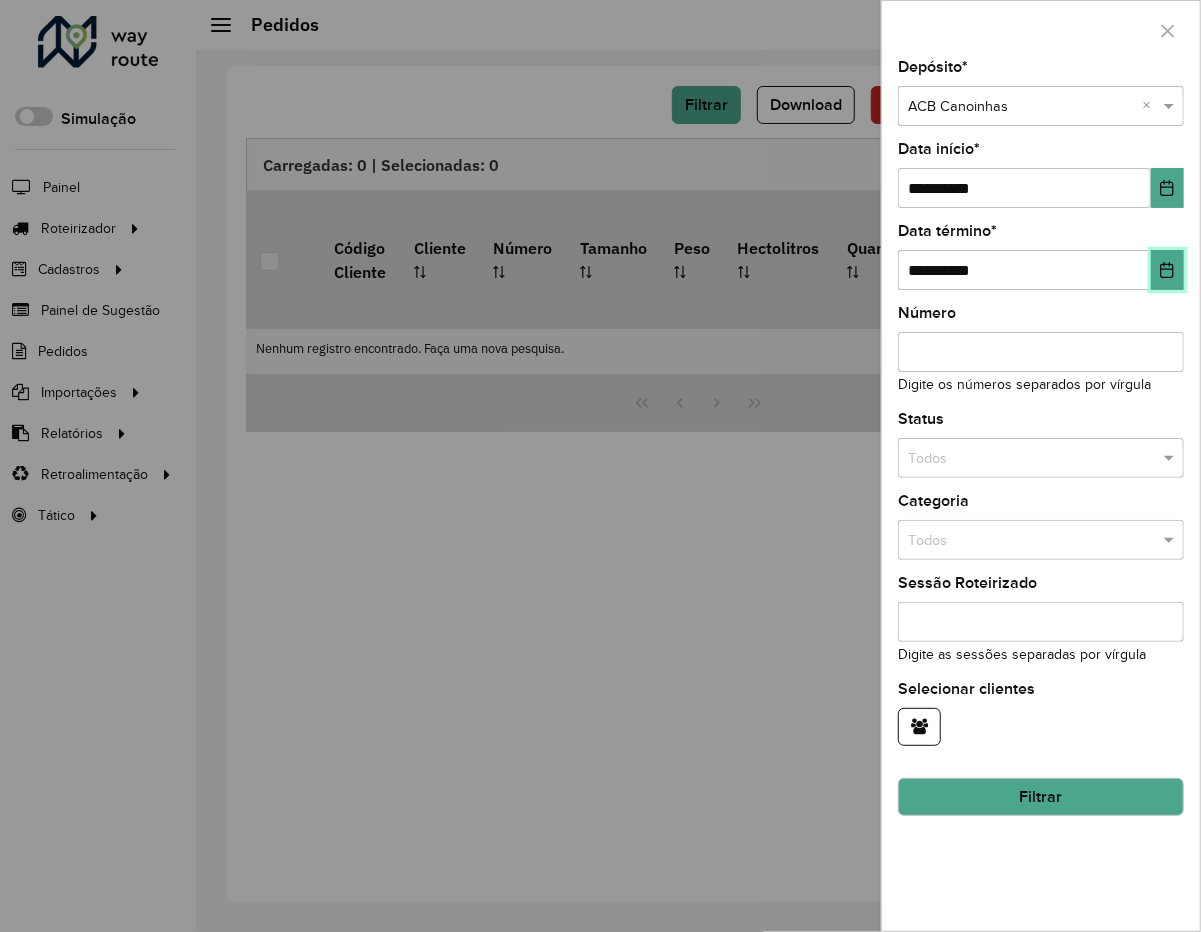 type 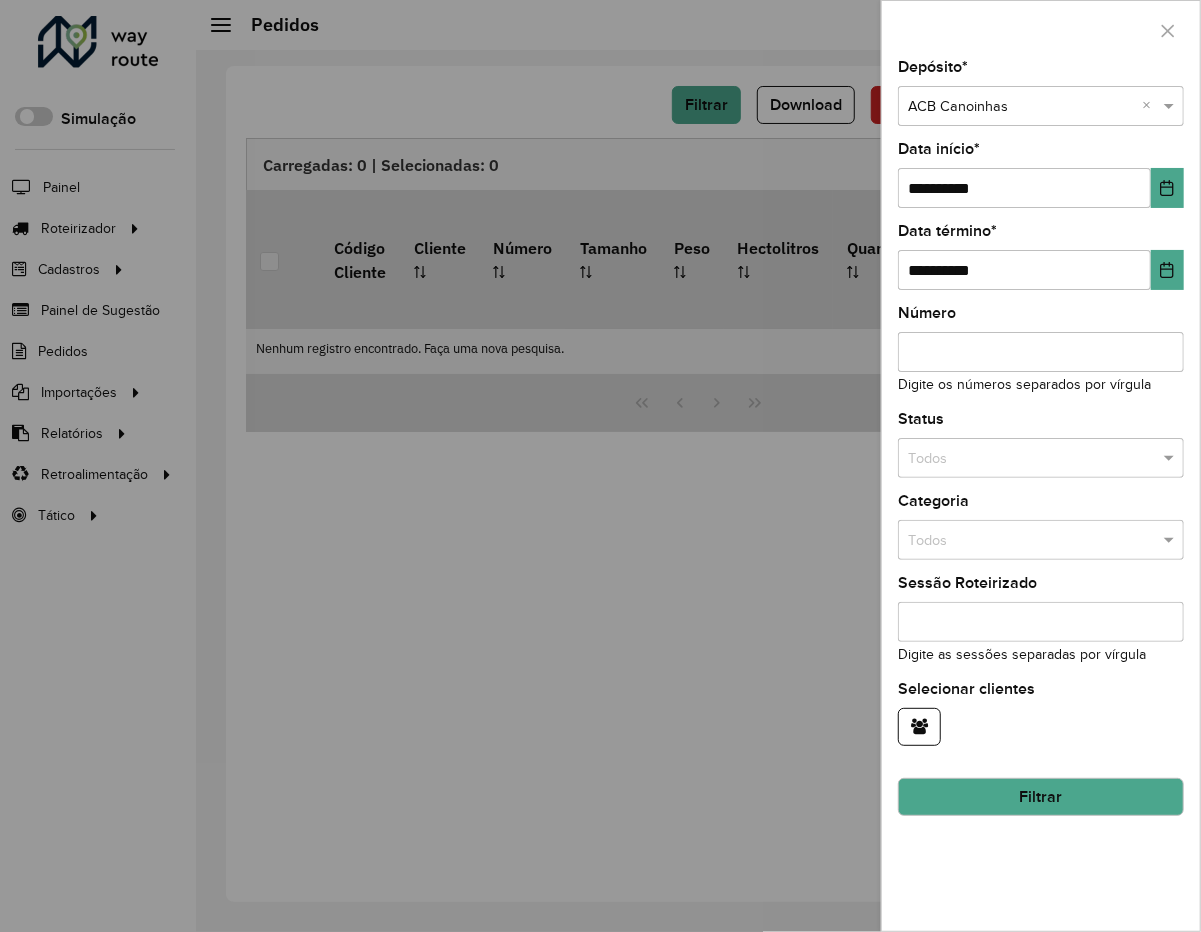 type 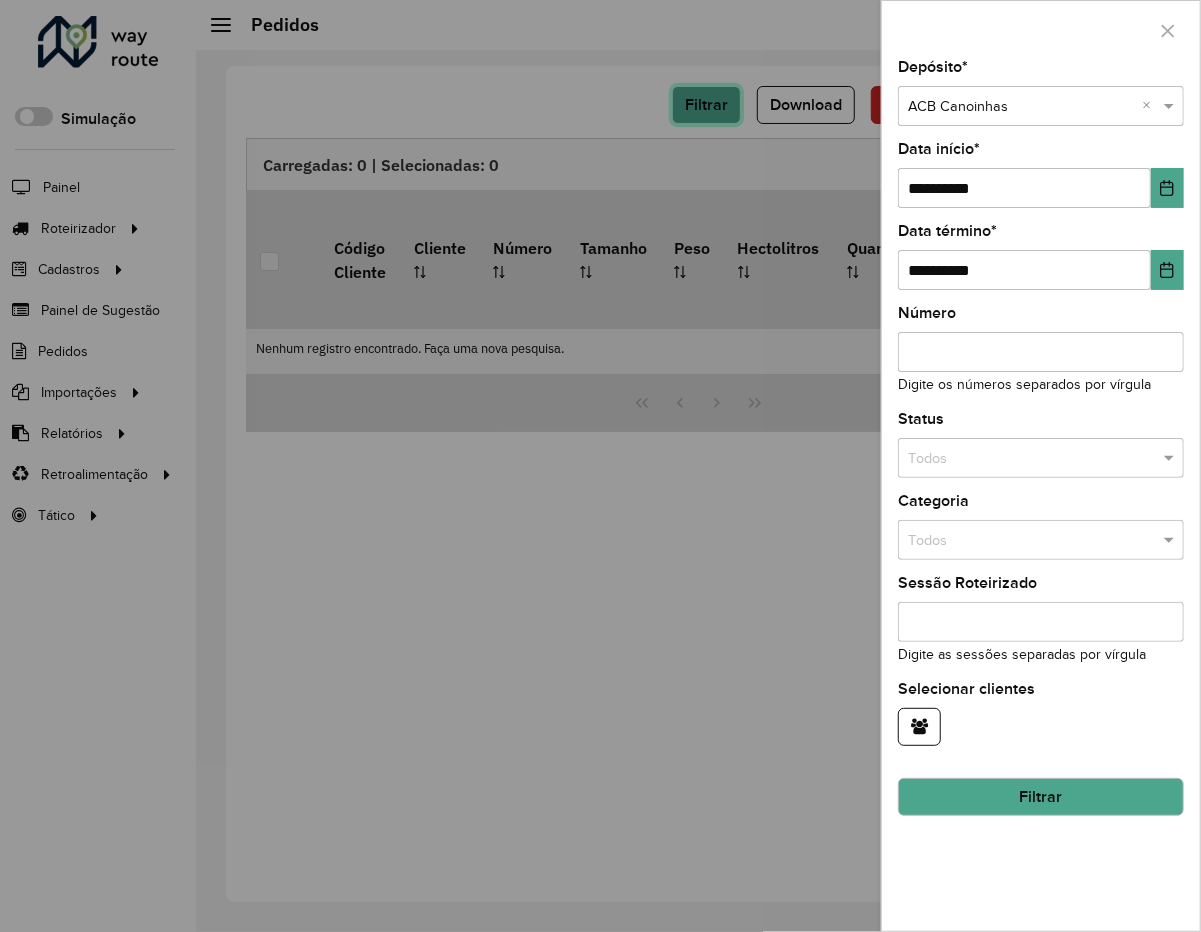 type 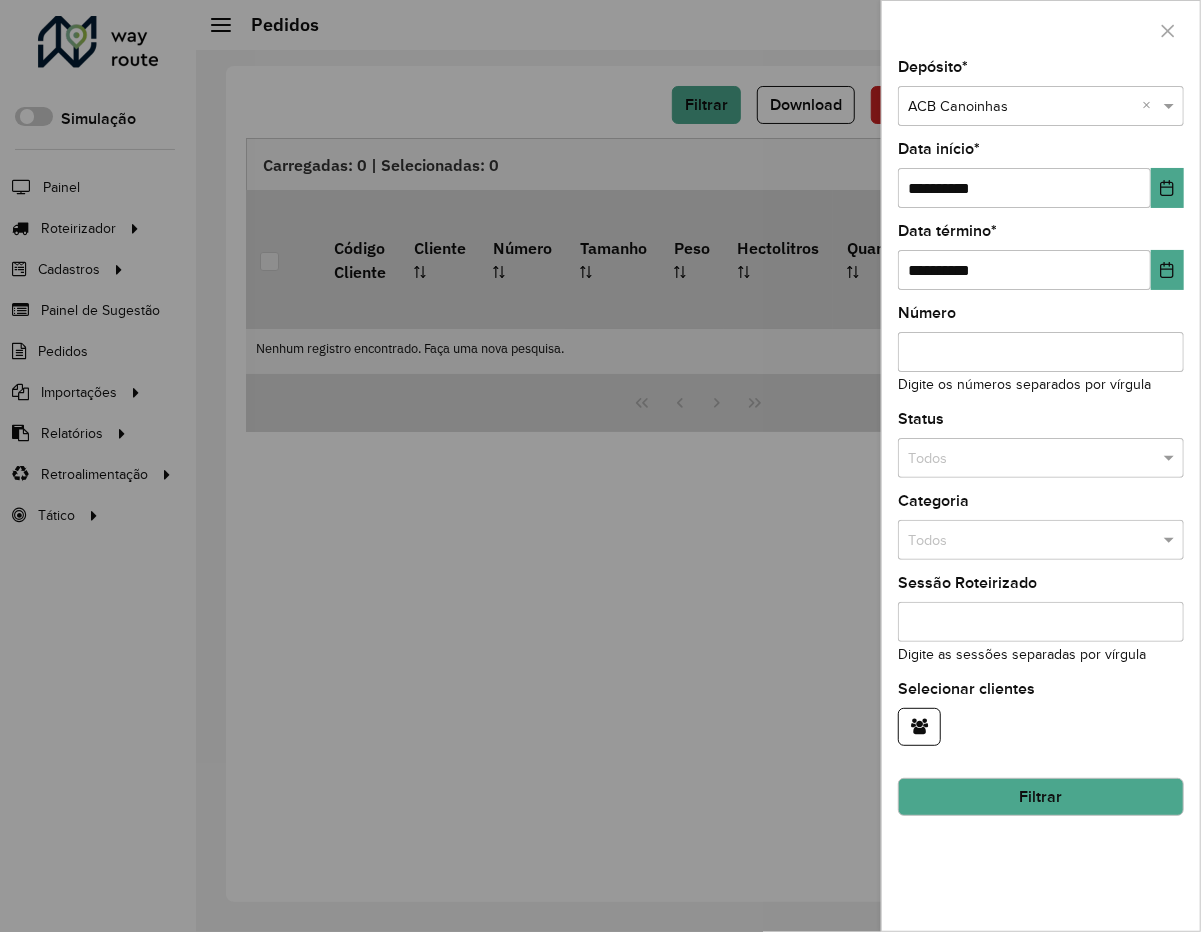 type 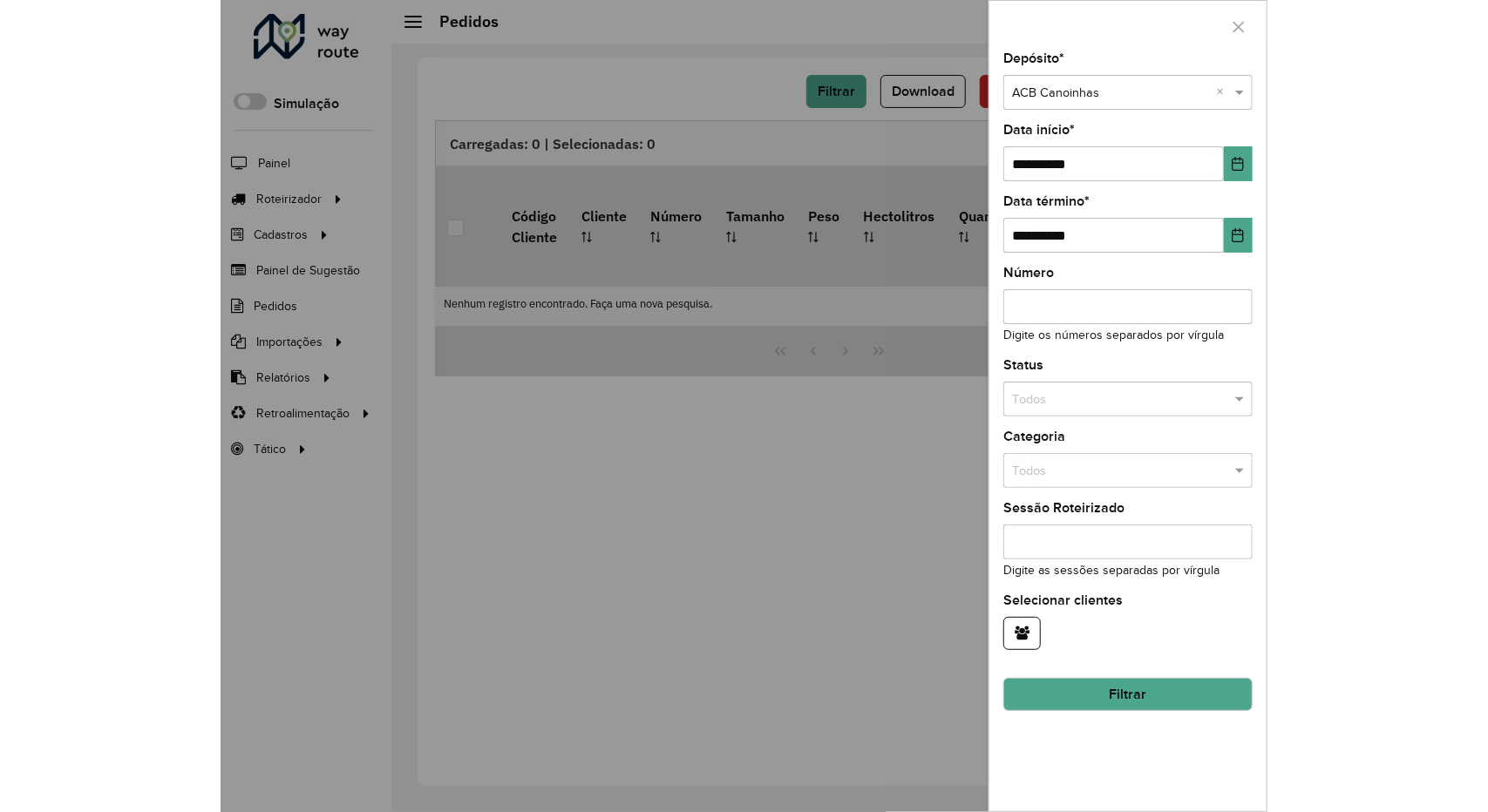 scroll, scrollTop: 0, scrollLeft: 743, axis: horizontal 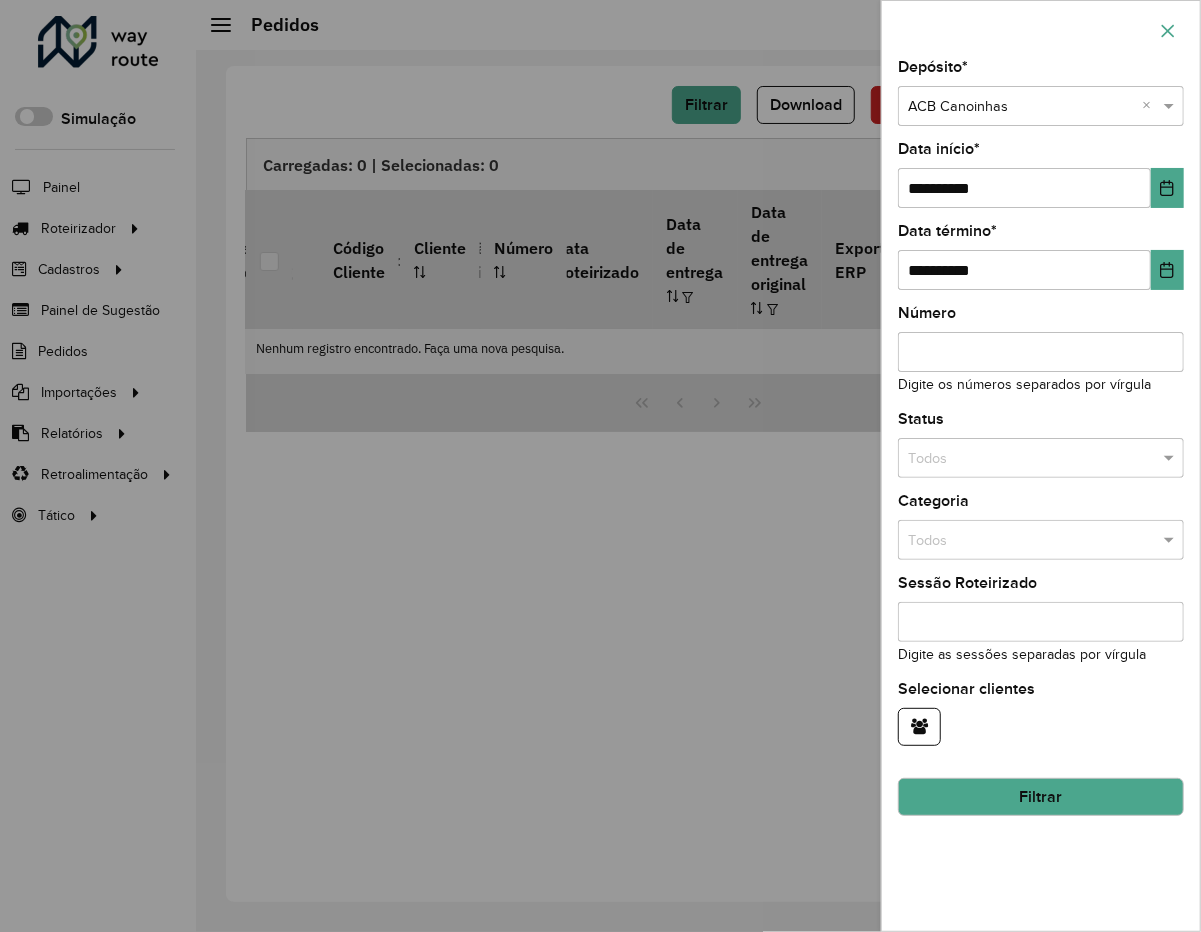 click 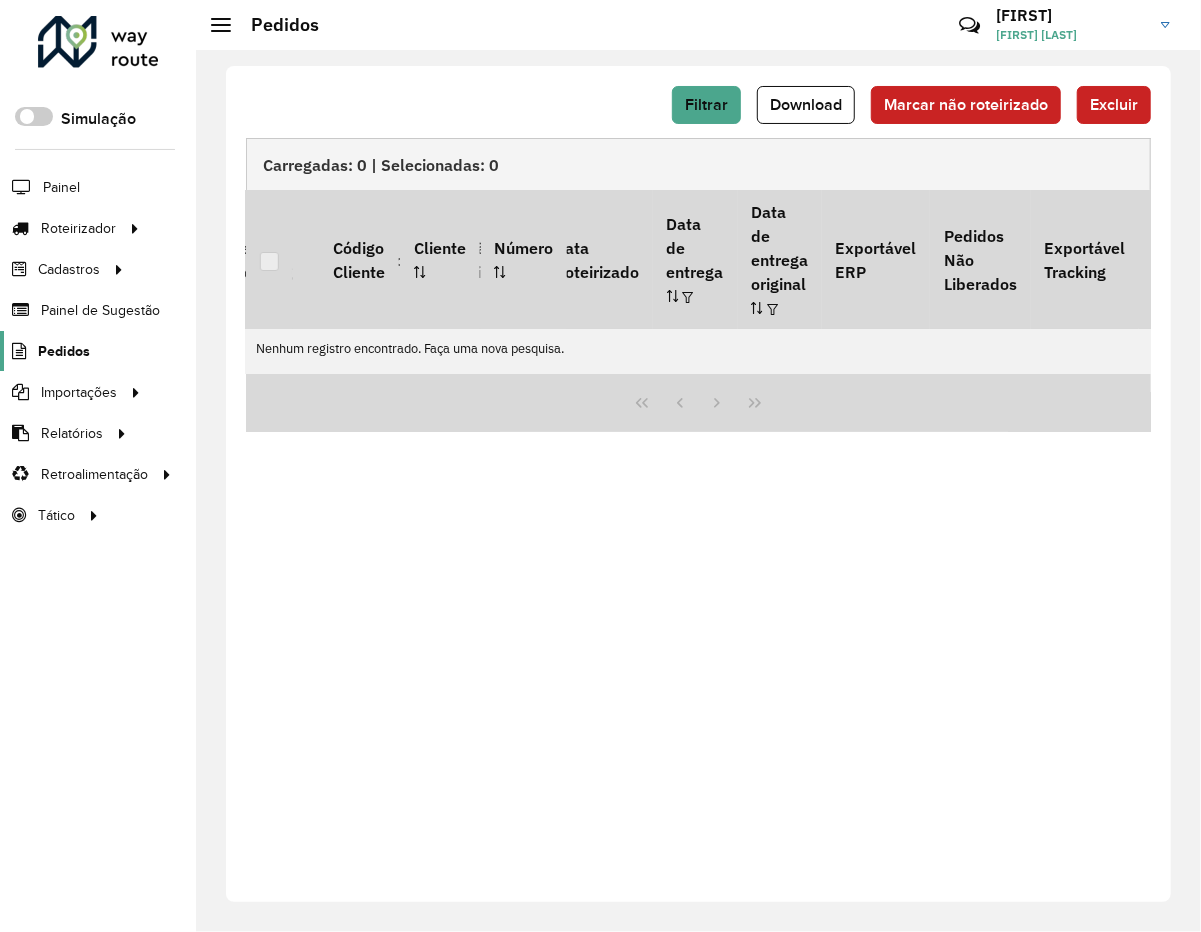click on "Pedidos" 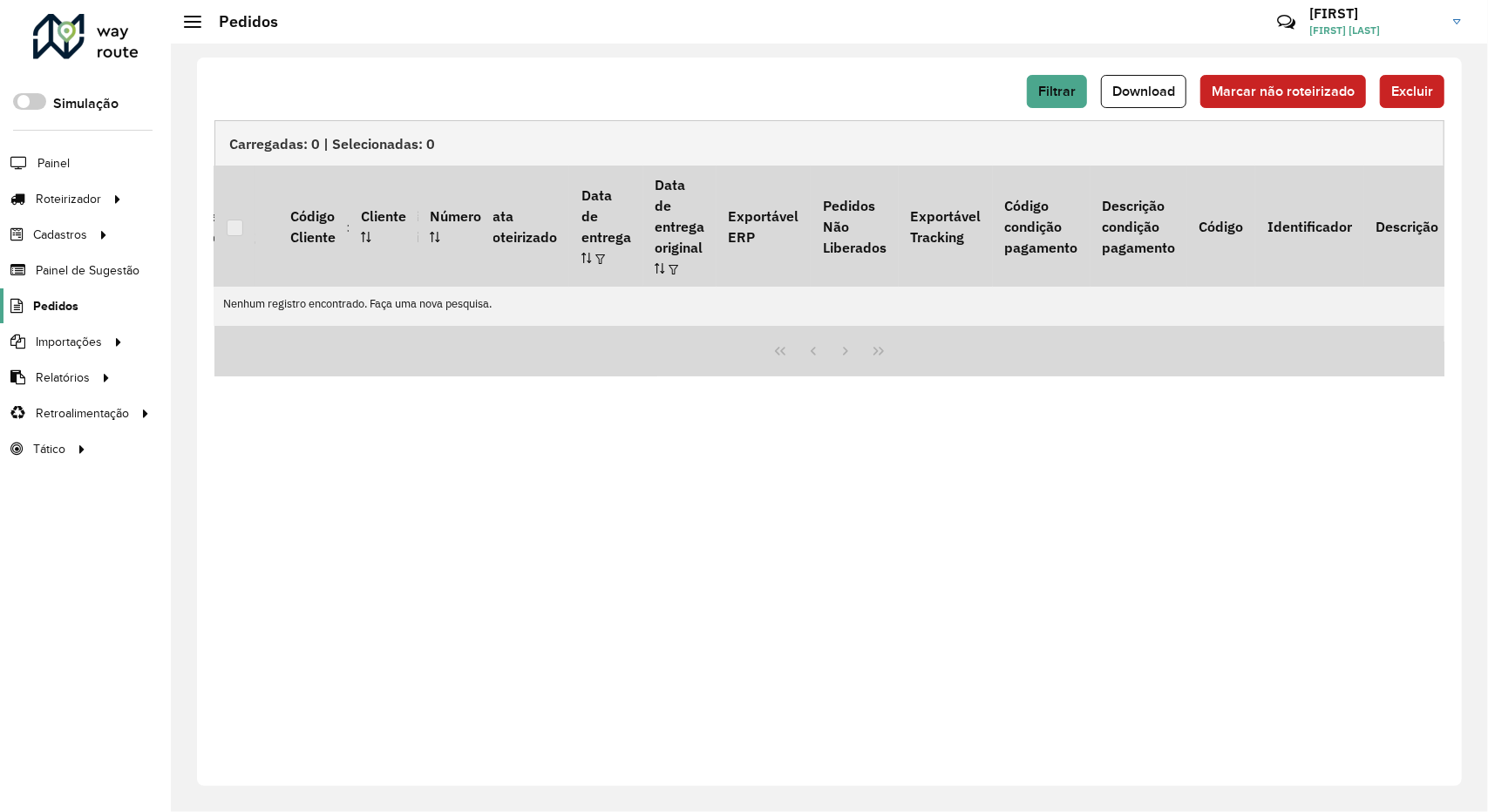 click on "Pedidos" 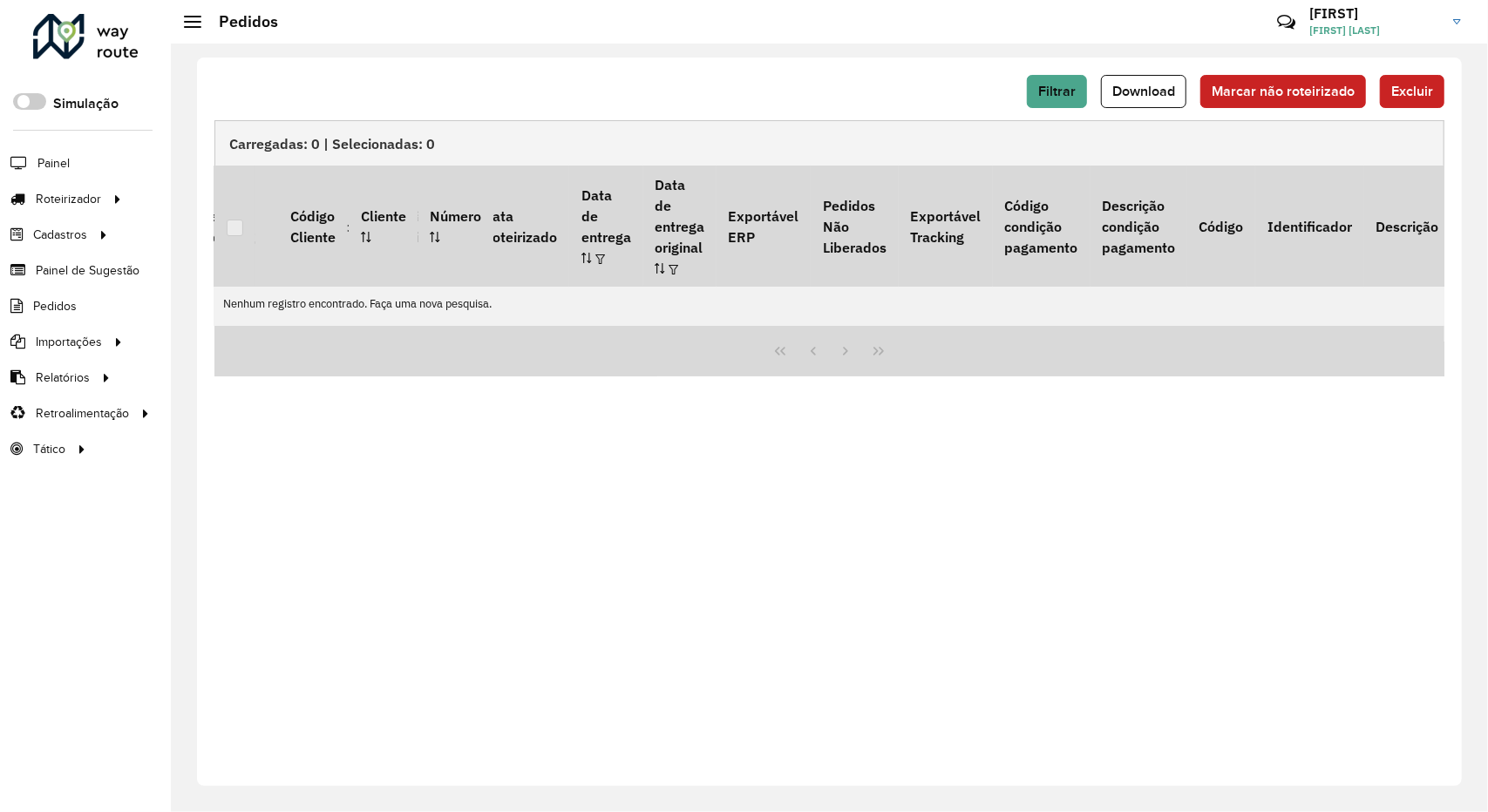 click on "Painel" 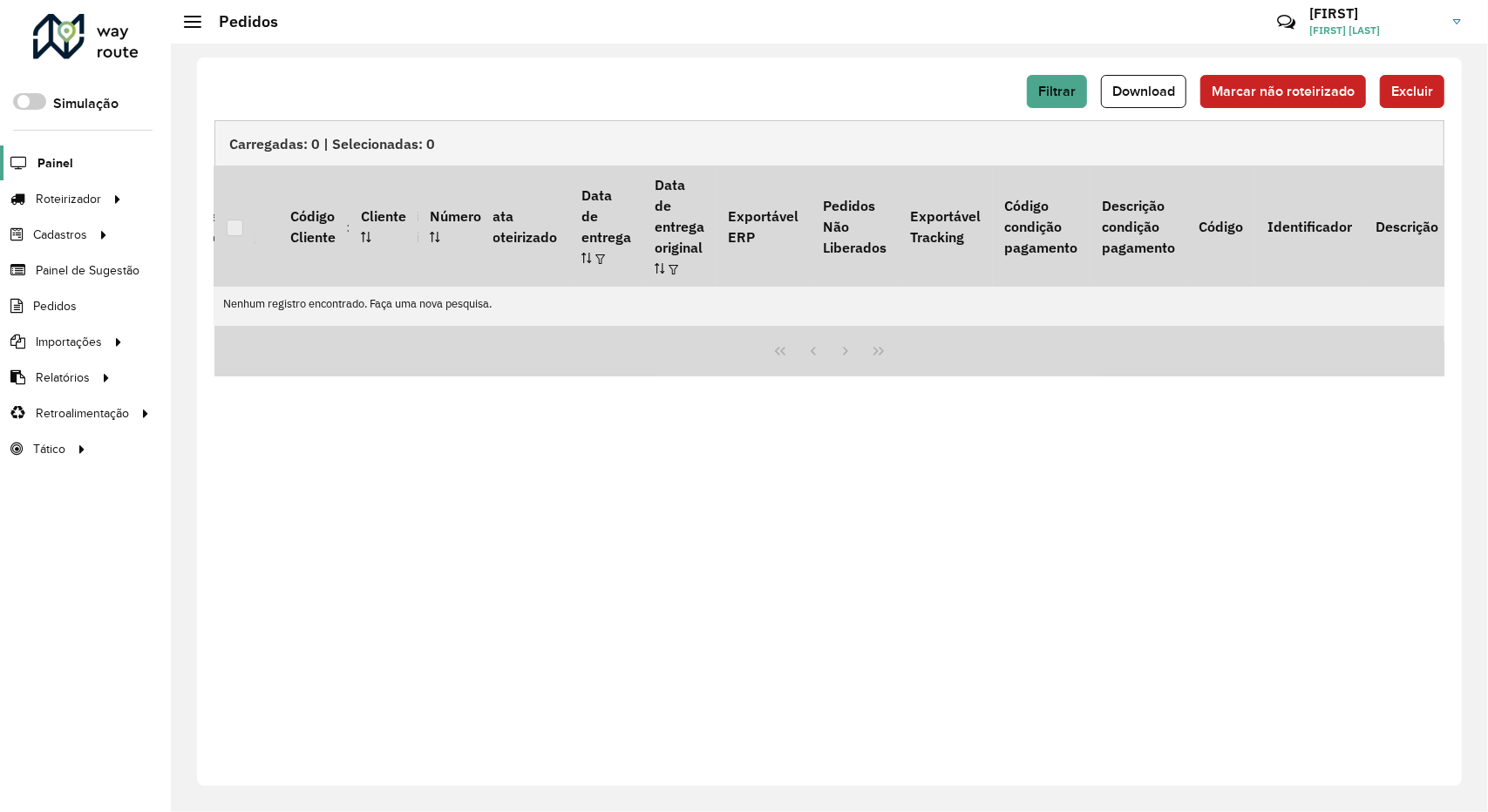click on "Painel" 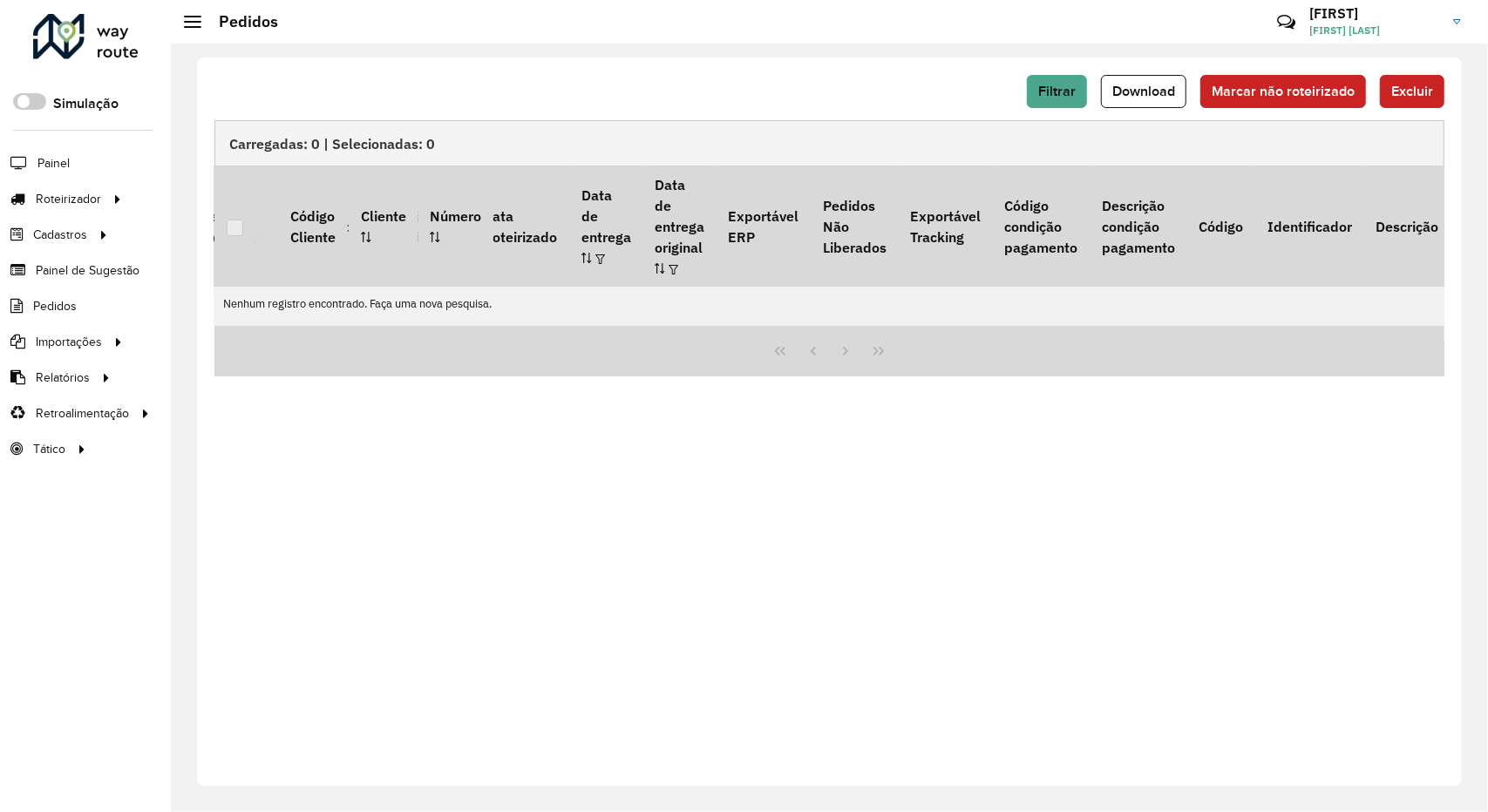 click 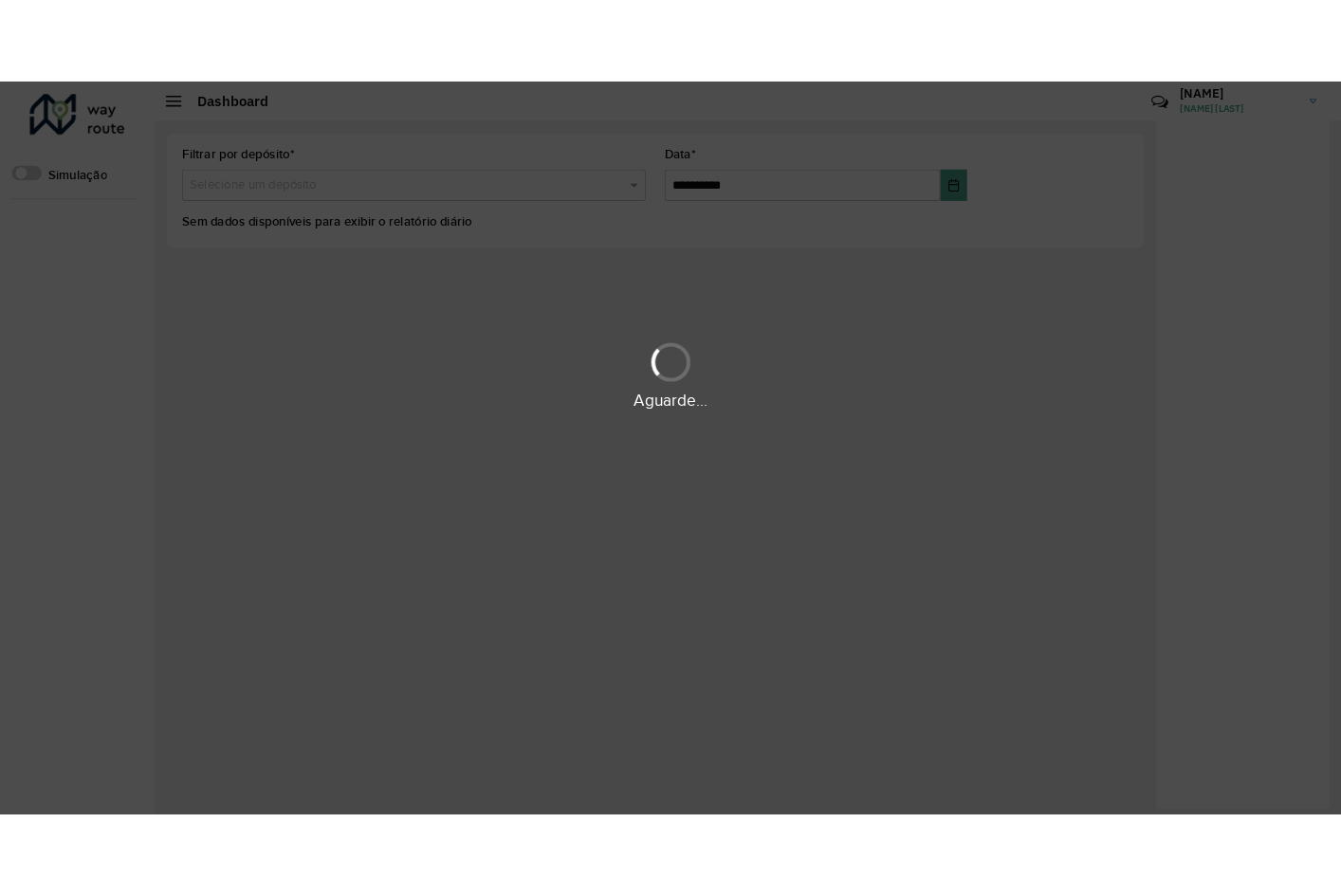 scroll, scrollTop: 0, scrollLeft: 0, axis: both 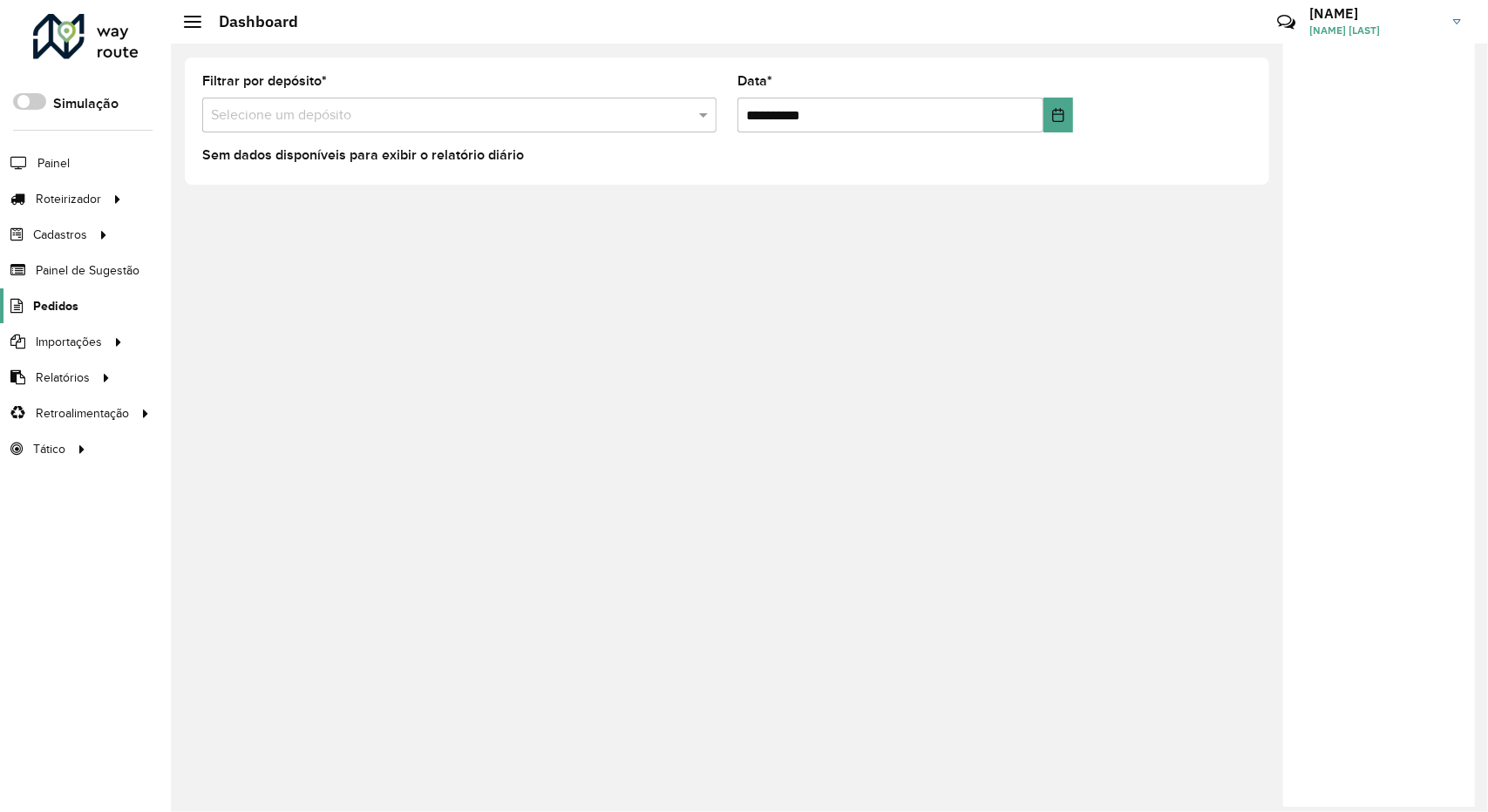 click on "Pedidos" 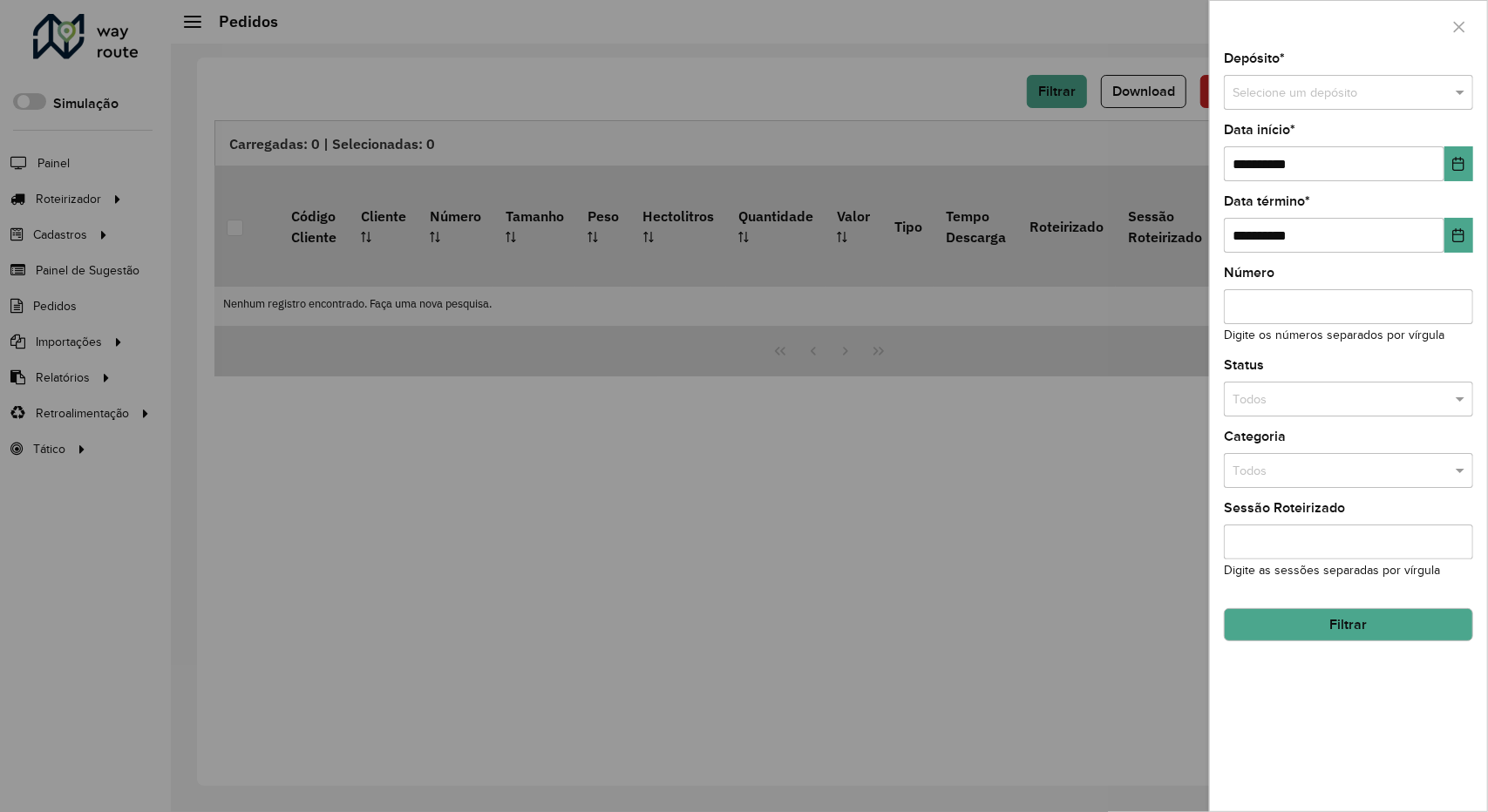 click at bounding box center [1331, 93] 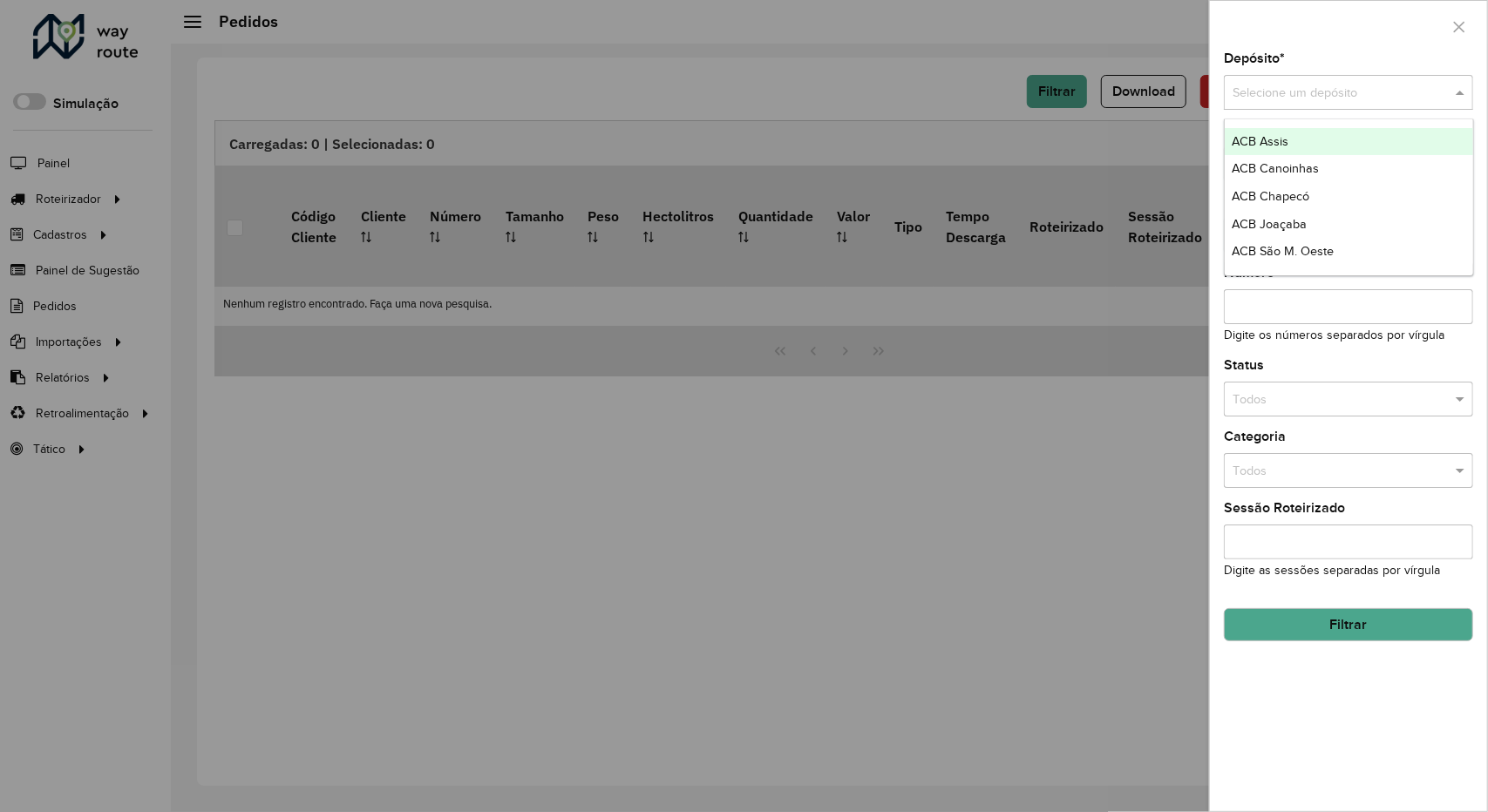 click at bounding box center (1331, 93) 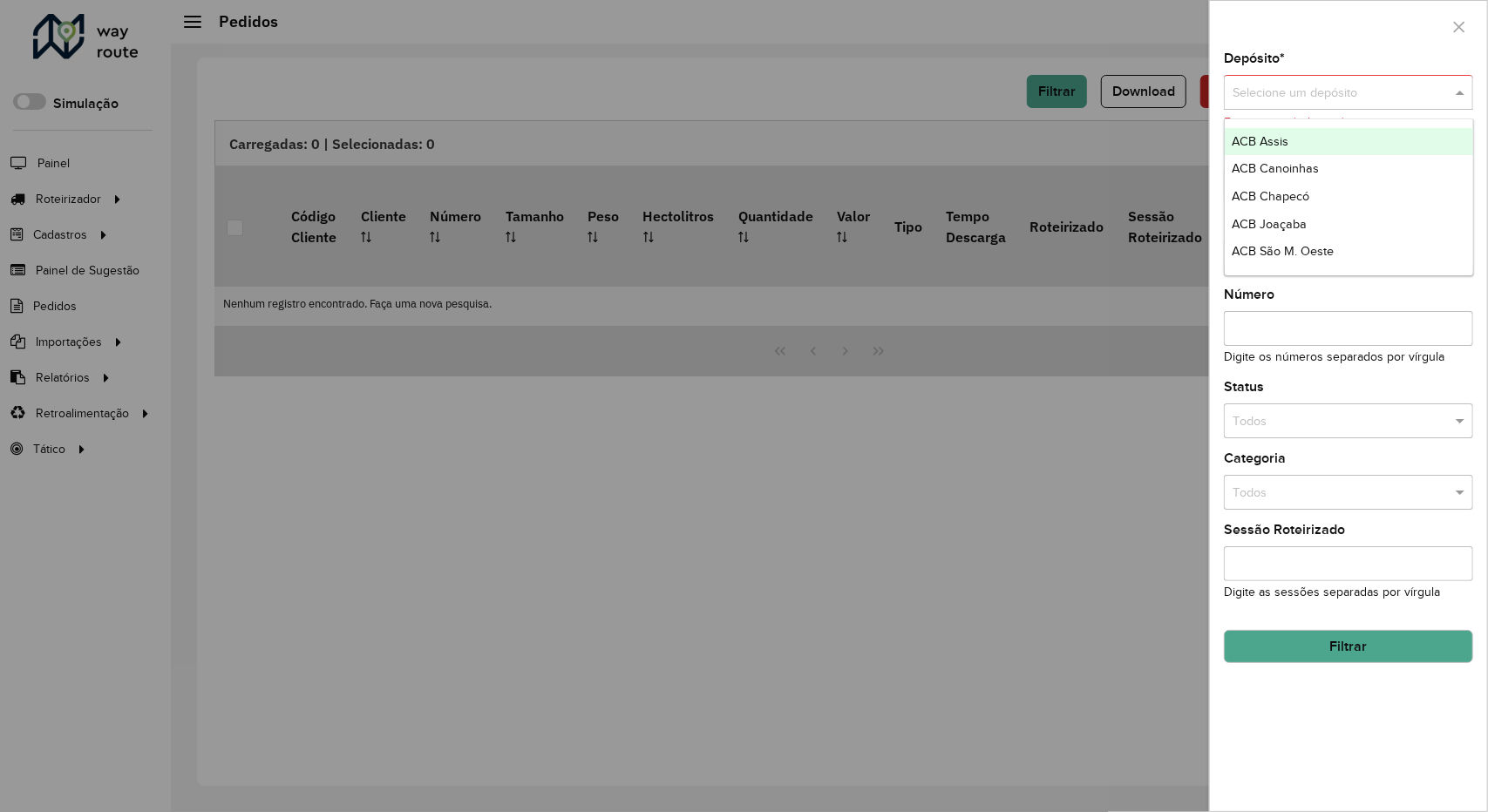 drag, startPoint x: 1396, startPoint y: 90, endPoint x: 1410, endPoint y: 89, distance: 14.035669 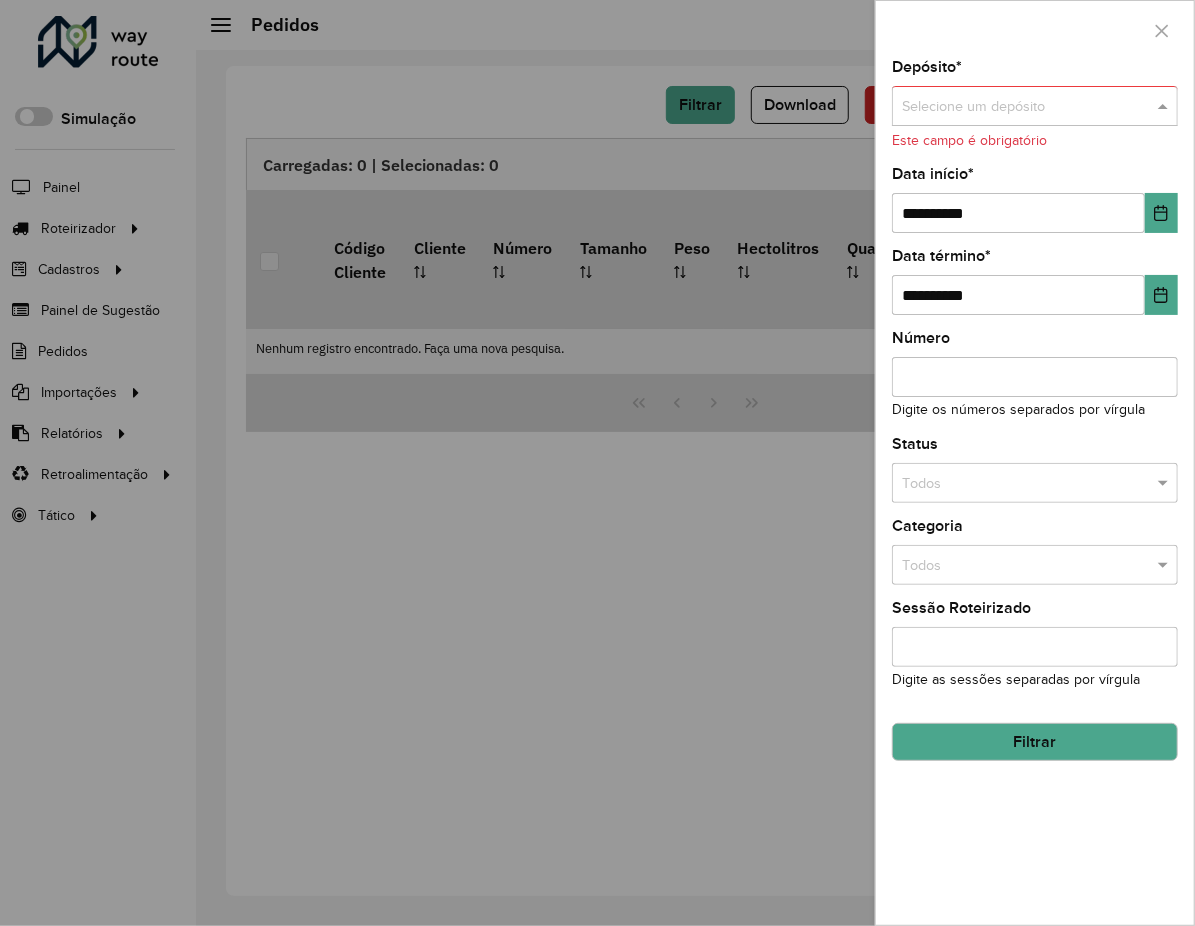 click at bounding box center [1015, 107] 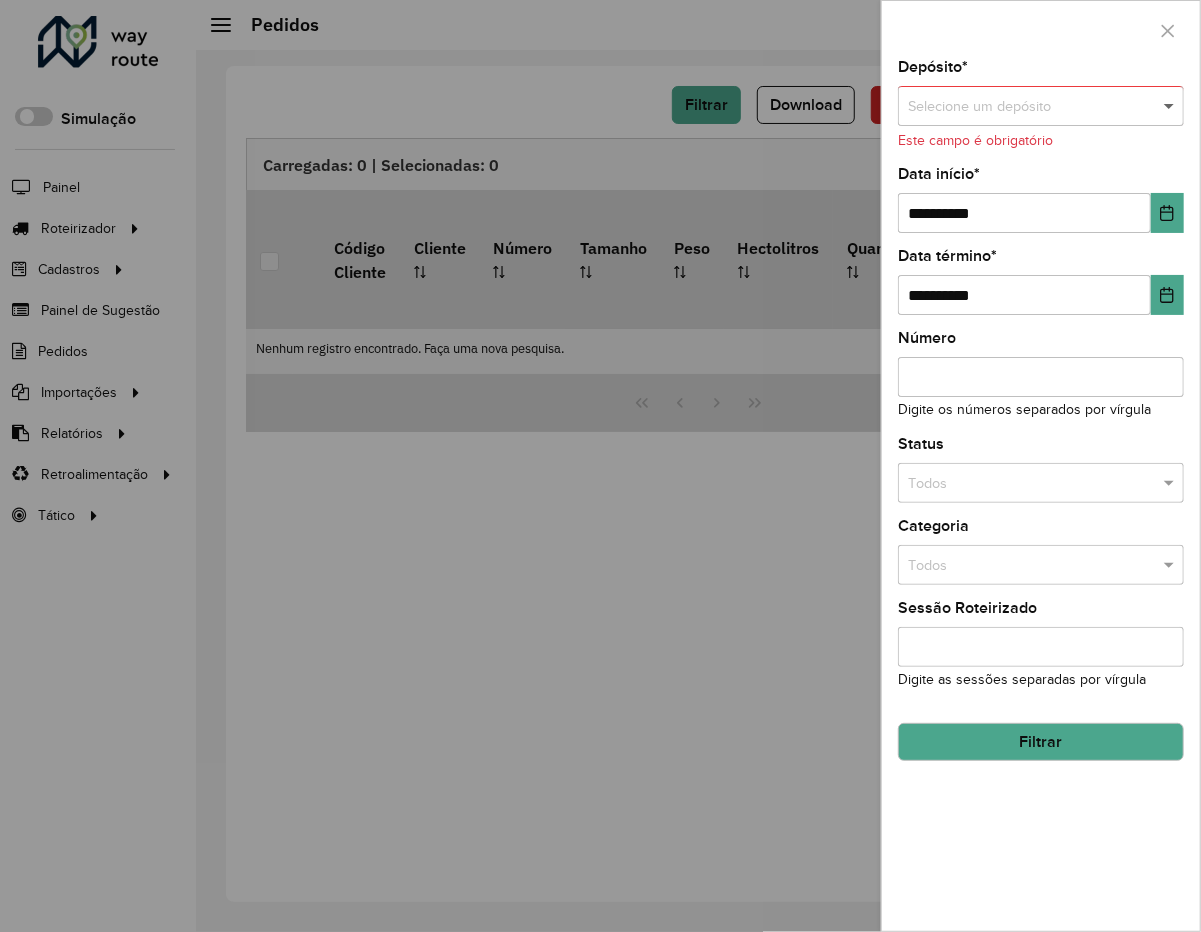 click at bounding box center [1171, 107] 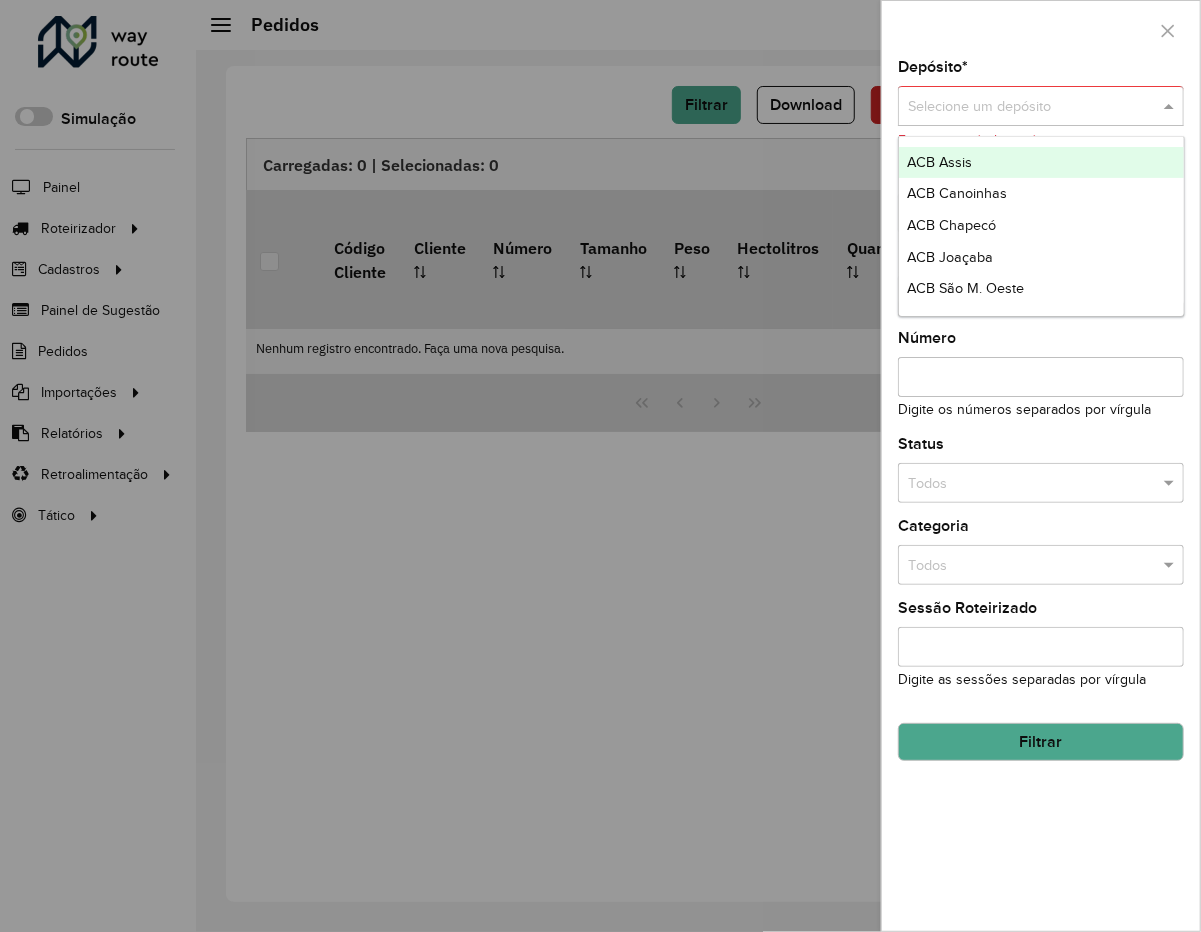 click at bounding box center (1171, 107) 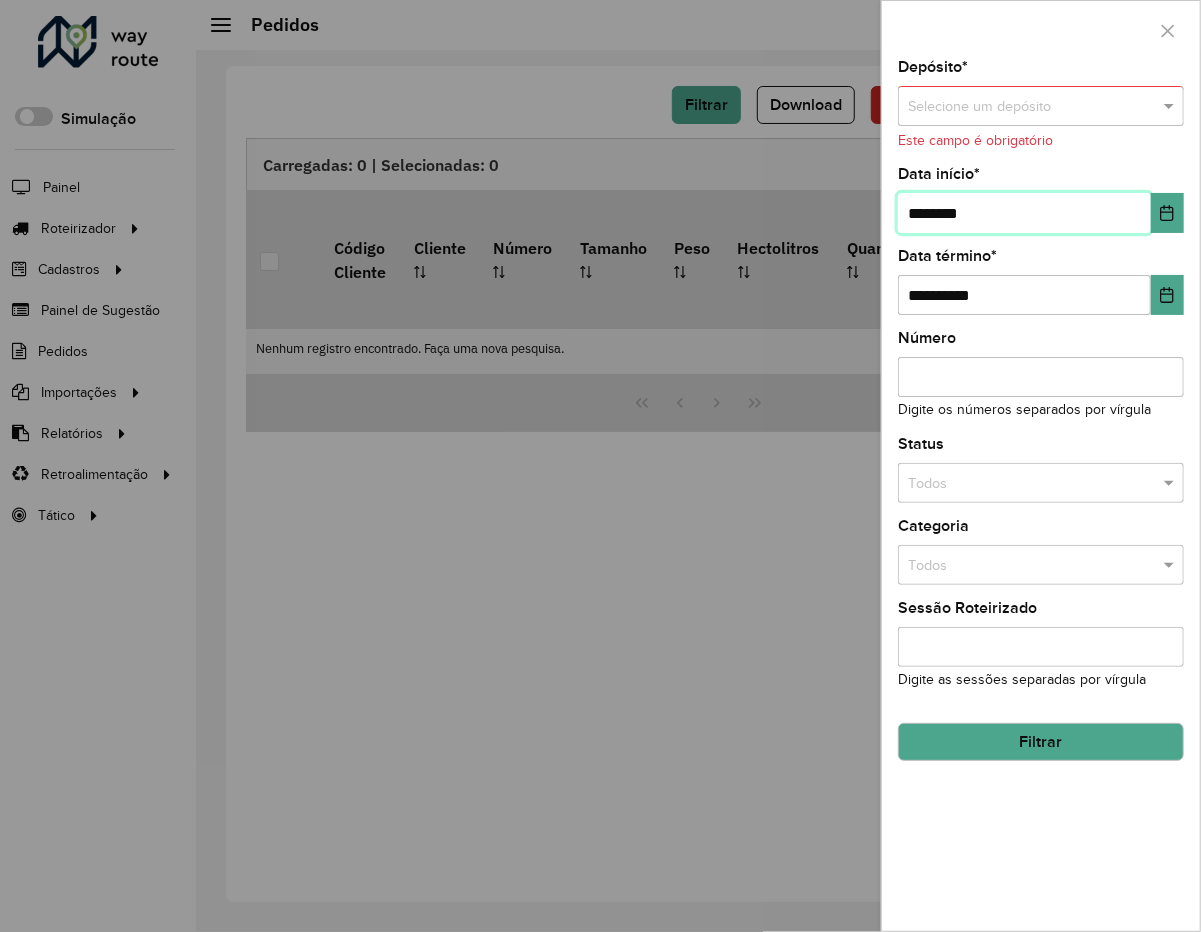 type on "**********" 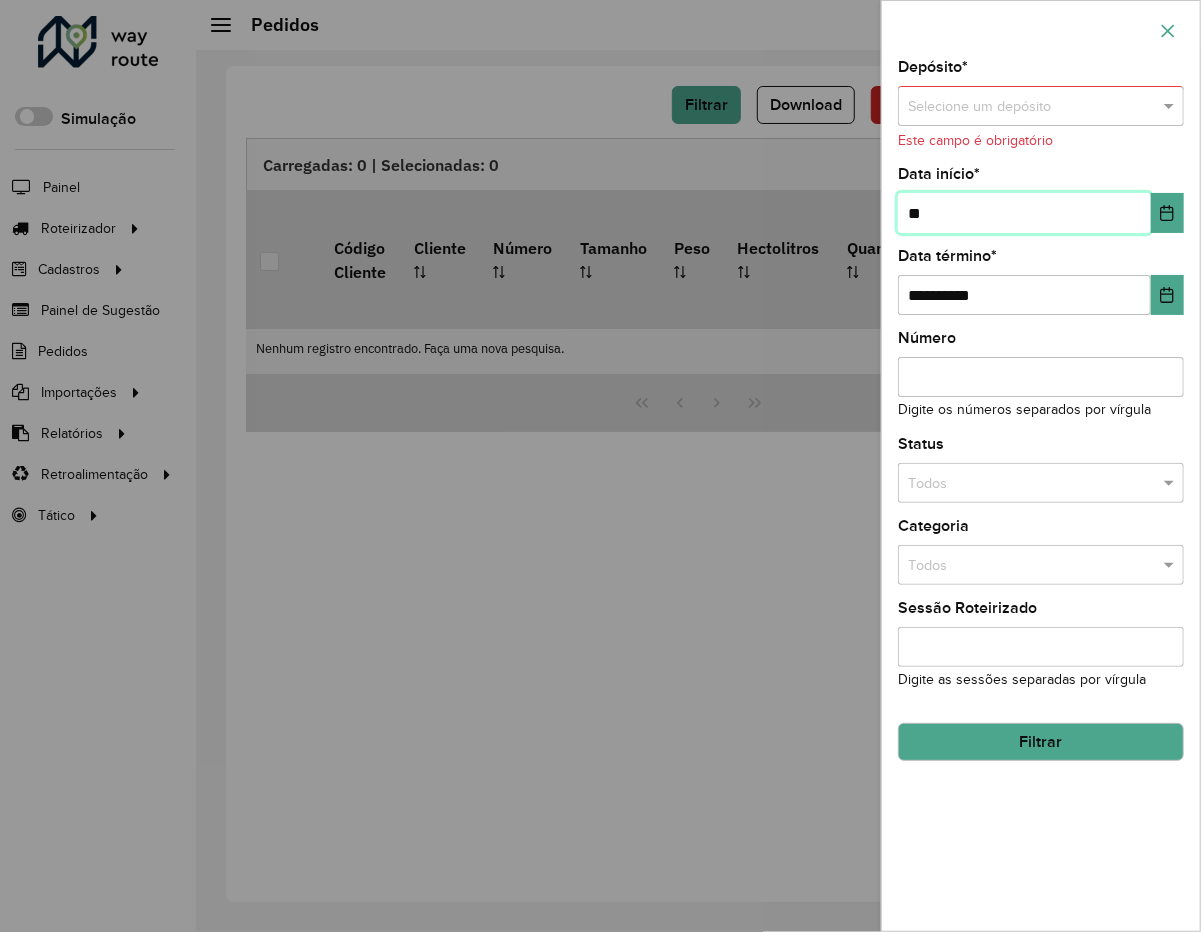 type on "*" 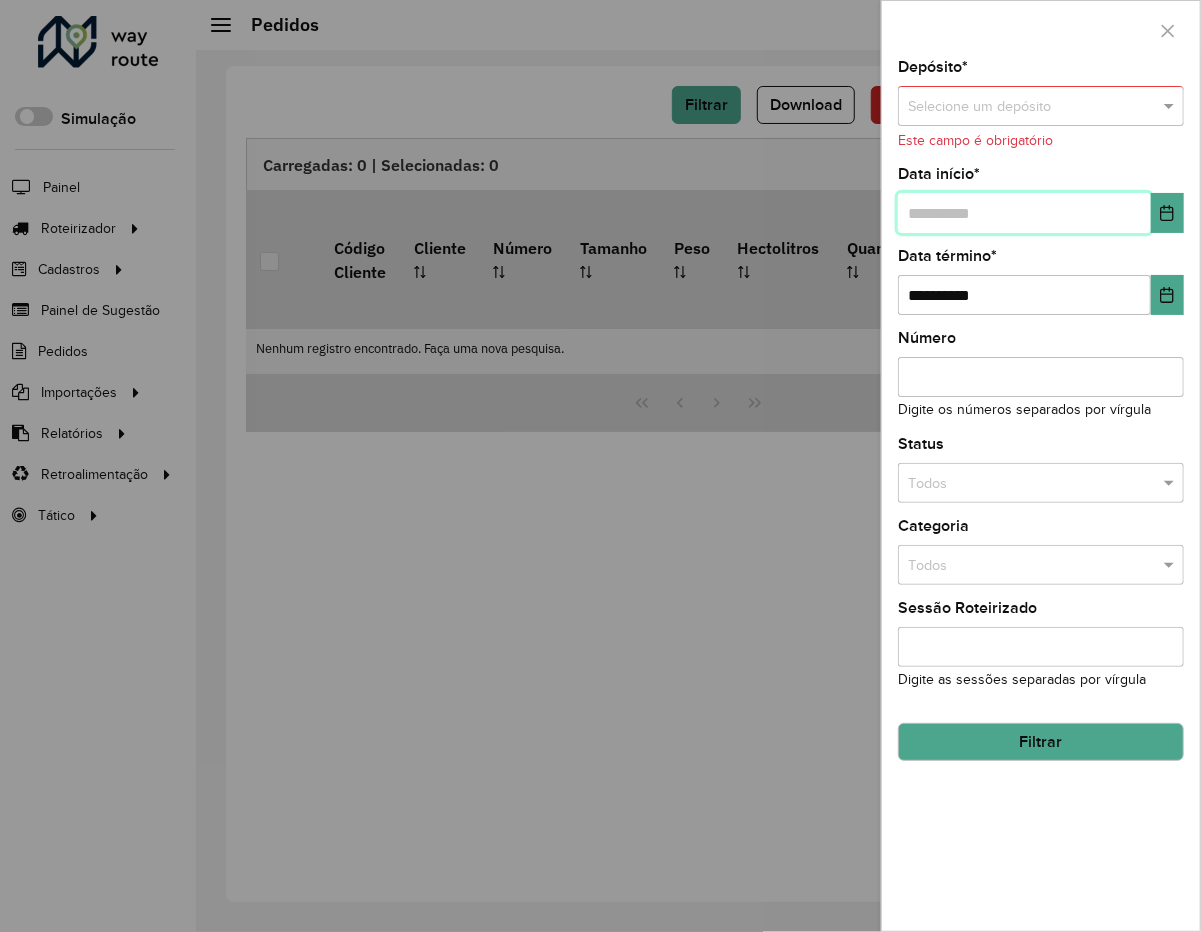 type 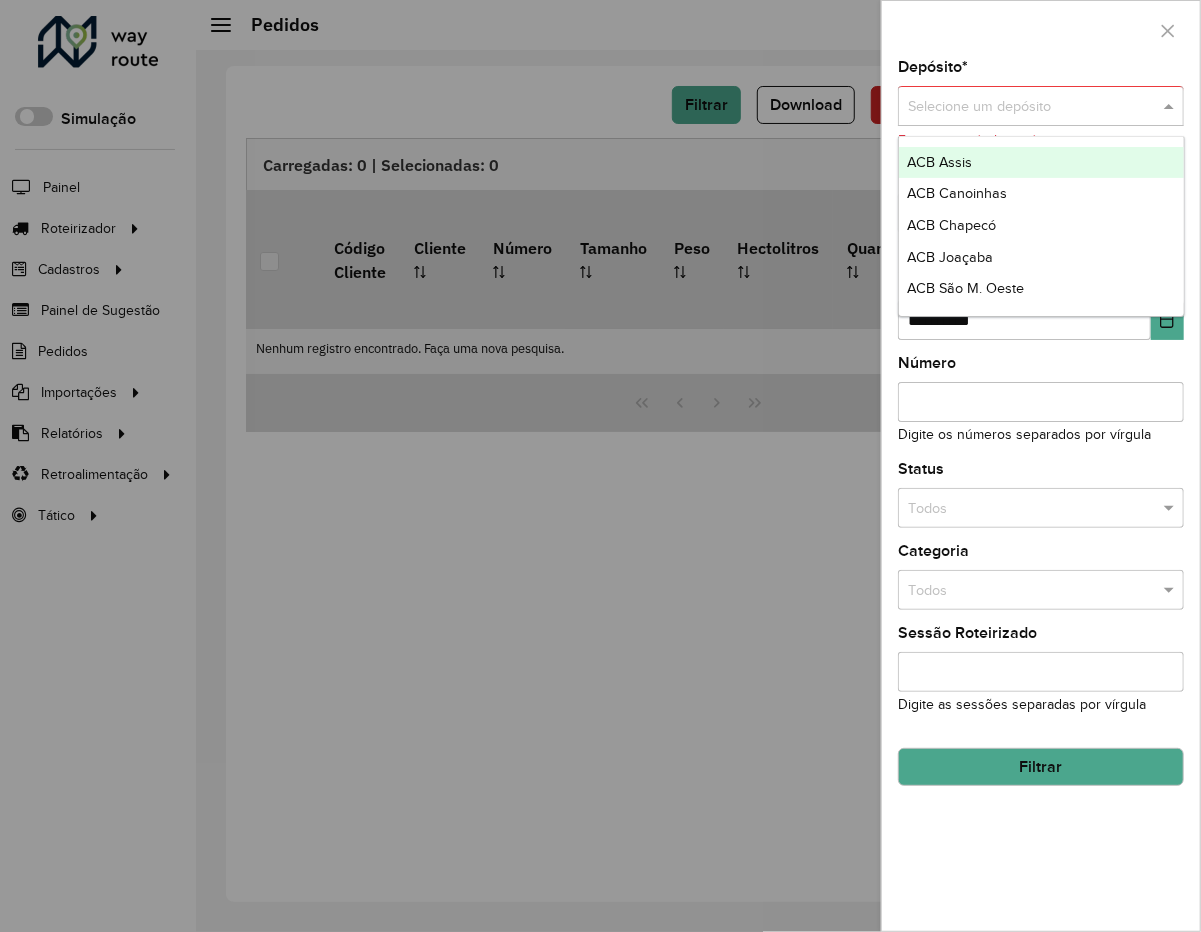 drag, startPoint x: 1072, startPoint y: 117, endPoint x: 1061, endPoint y: 114, distance: 11.401754 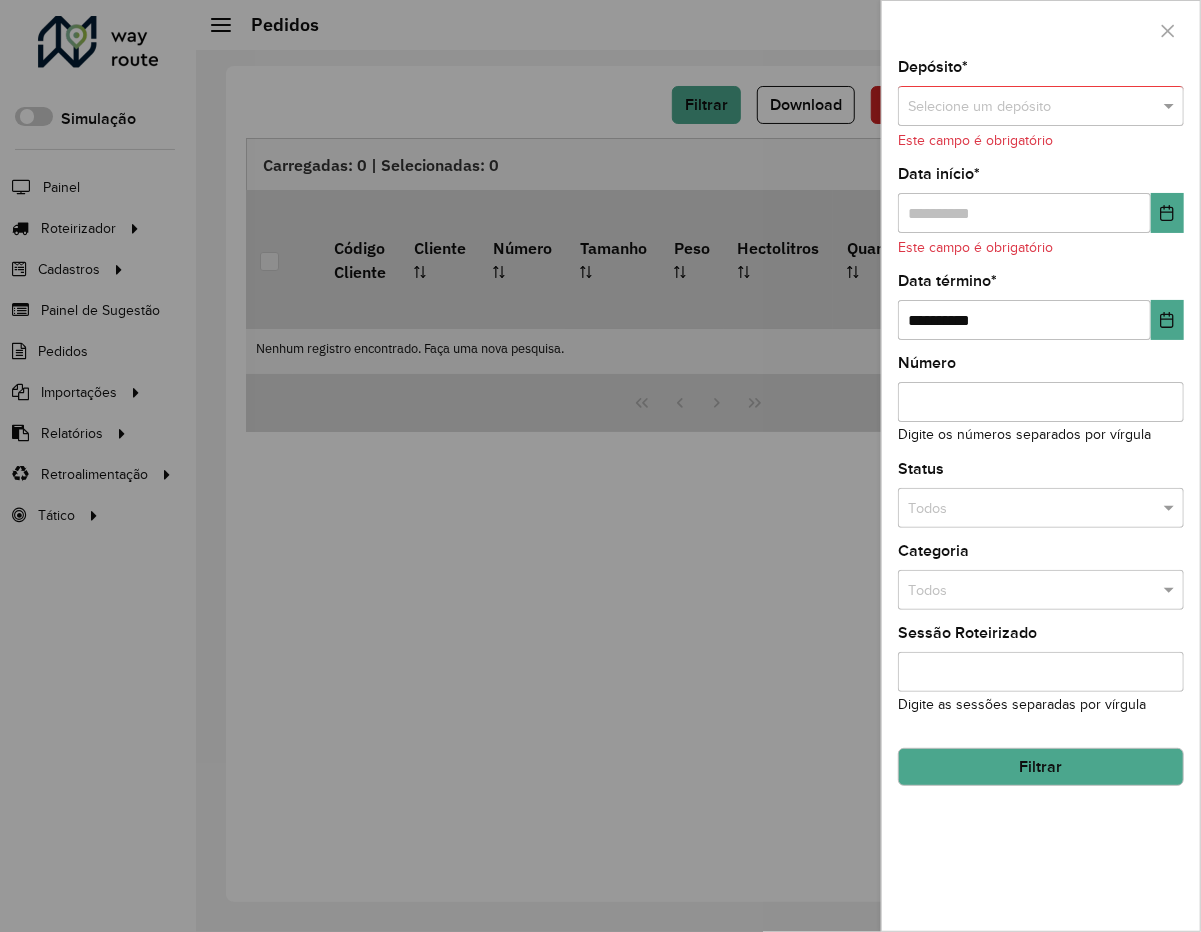 click at bounding box center [1041, 106] 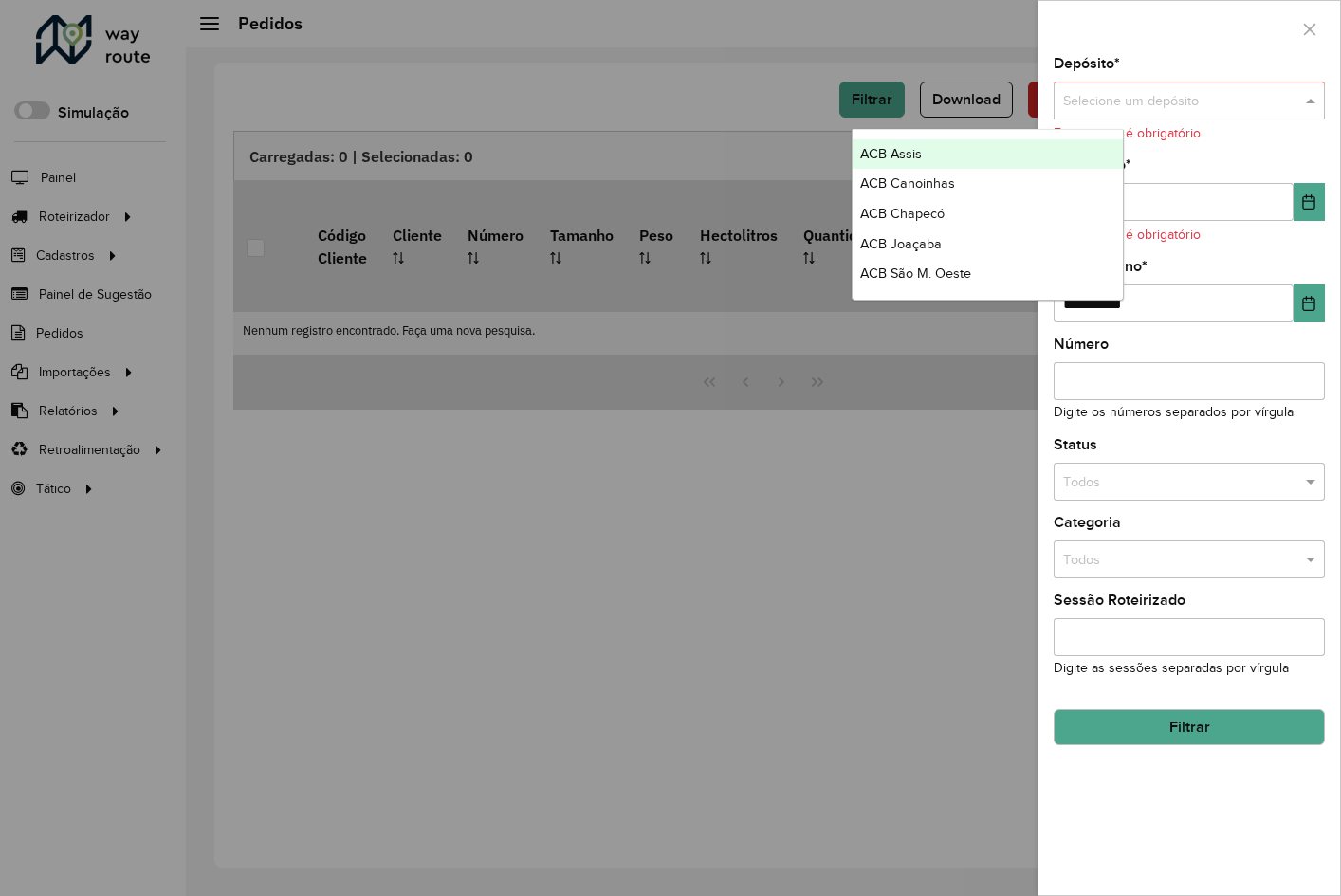 drag, startPoint x: 951, startPoint y: 148, endPoint x: 918, endPoint y: 160, distance: 35.1141 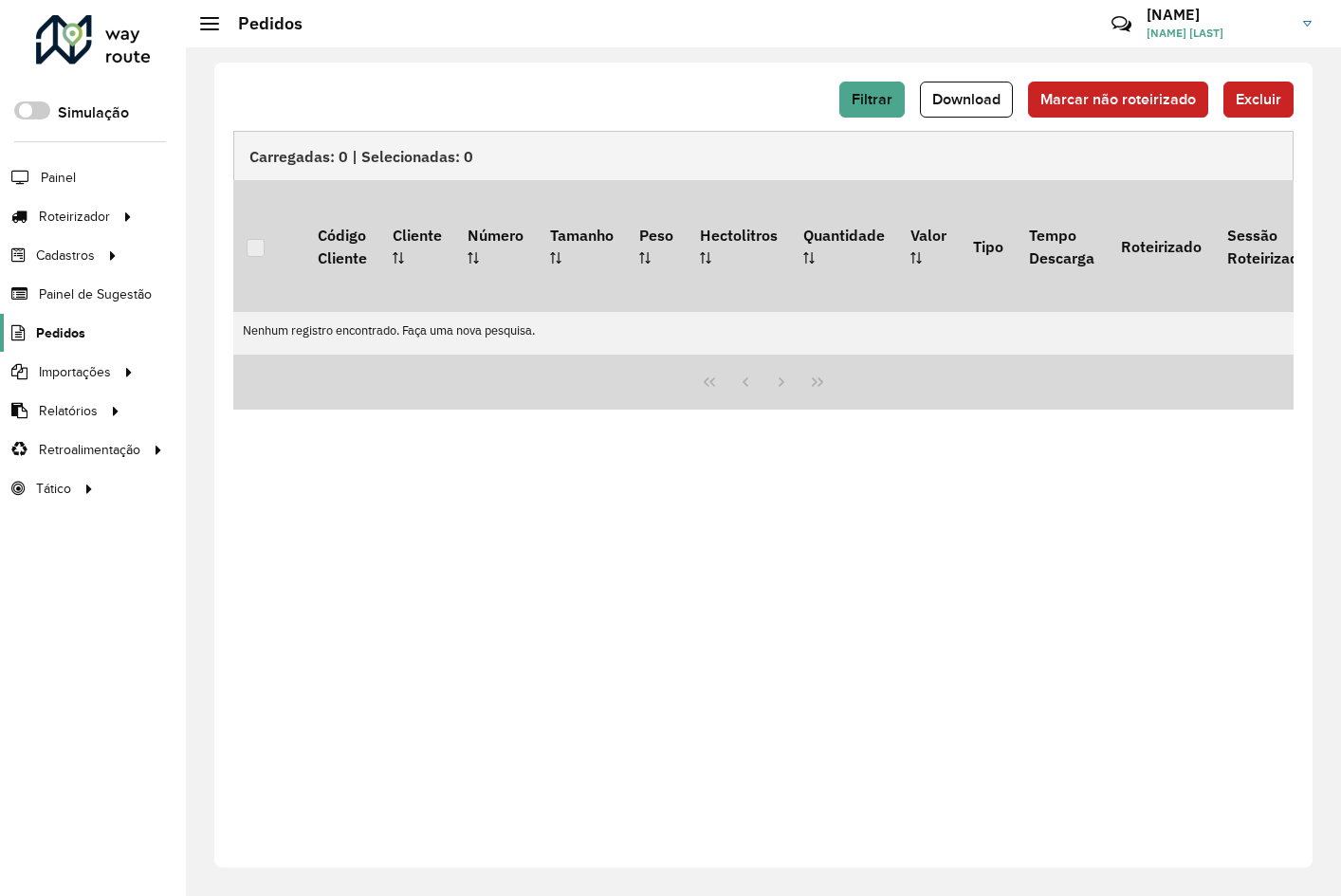 click on "Pedidos" 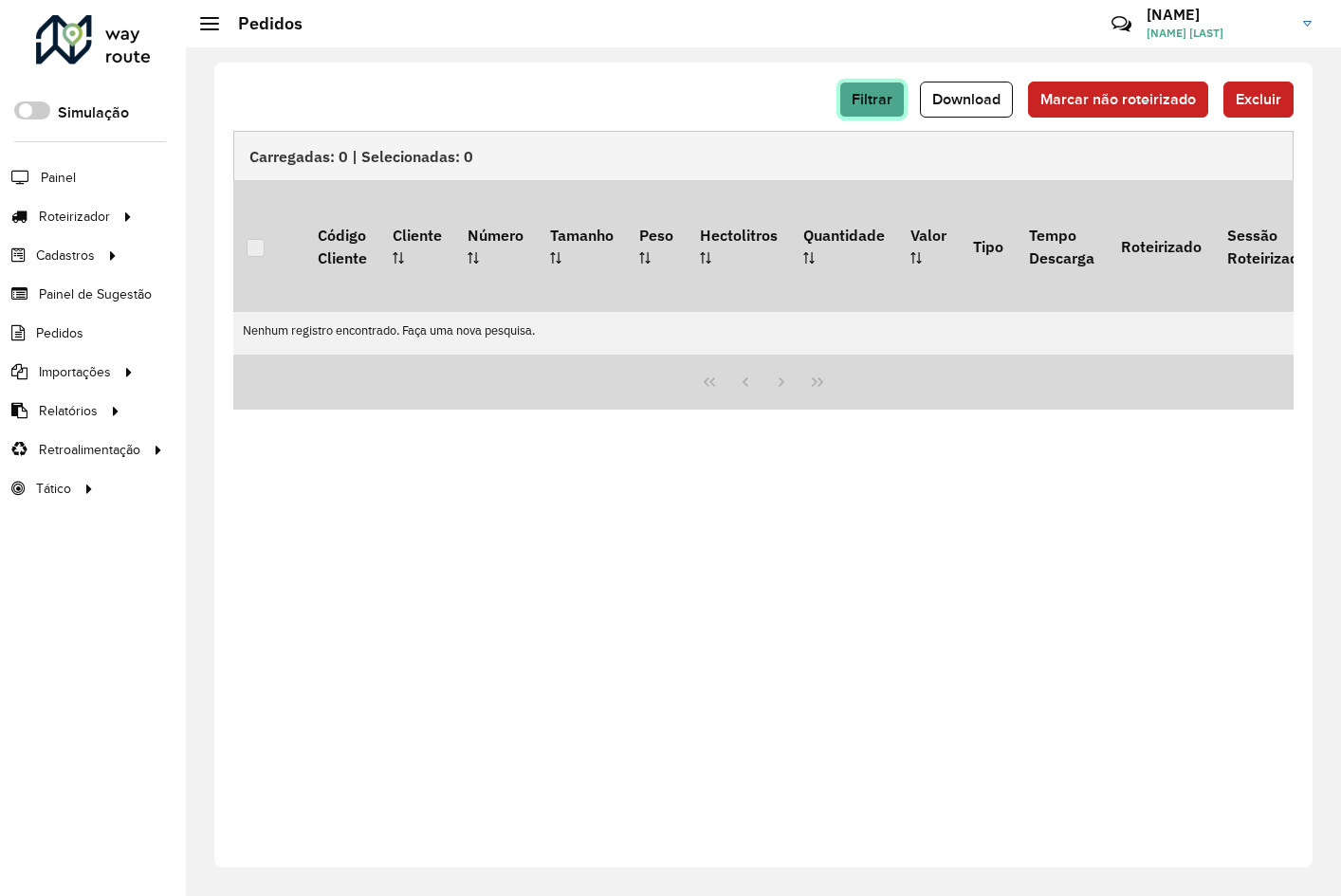 click on "Filtrar" 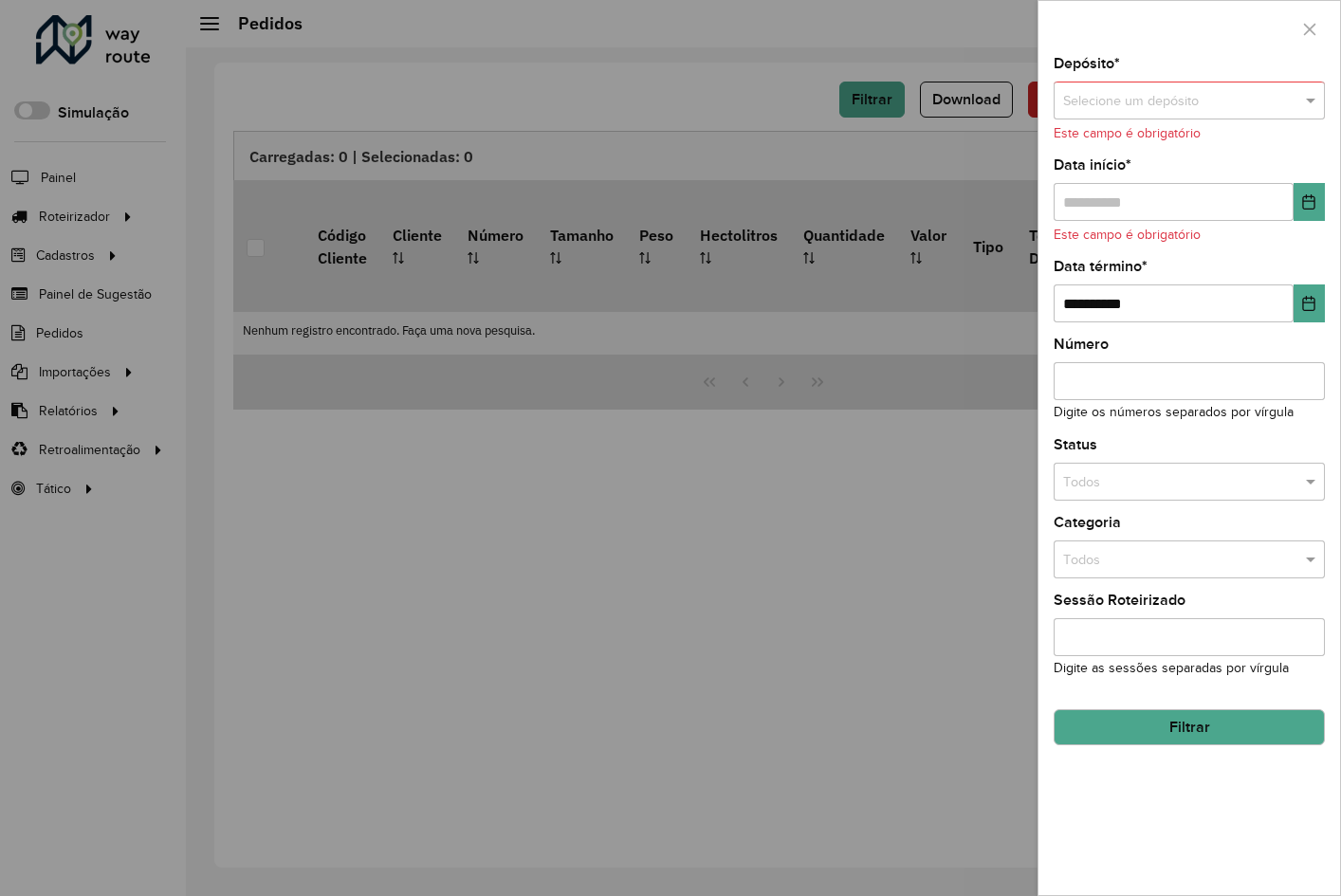 click on "Depósito  * Selecione um depósito Este campo é obrigatório" 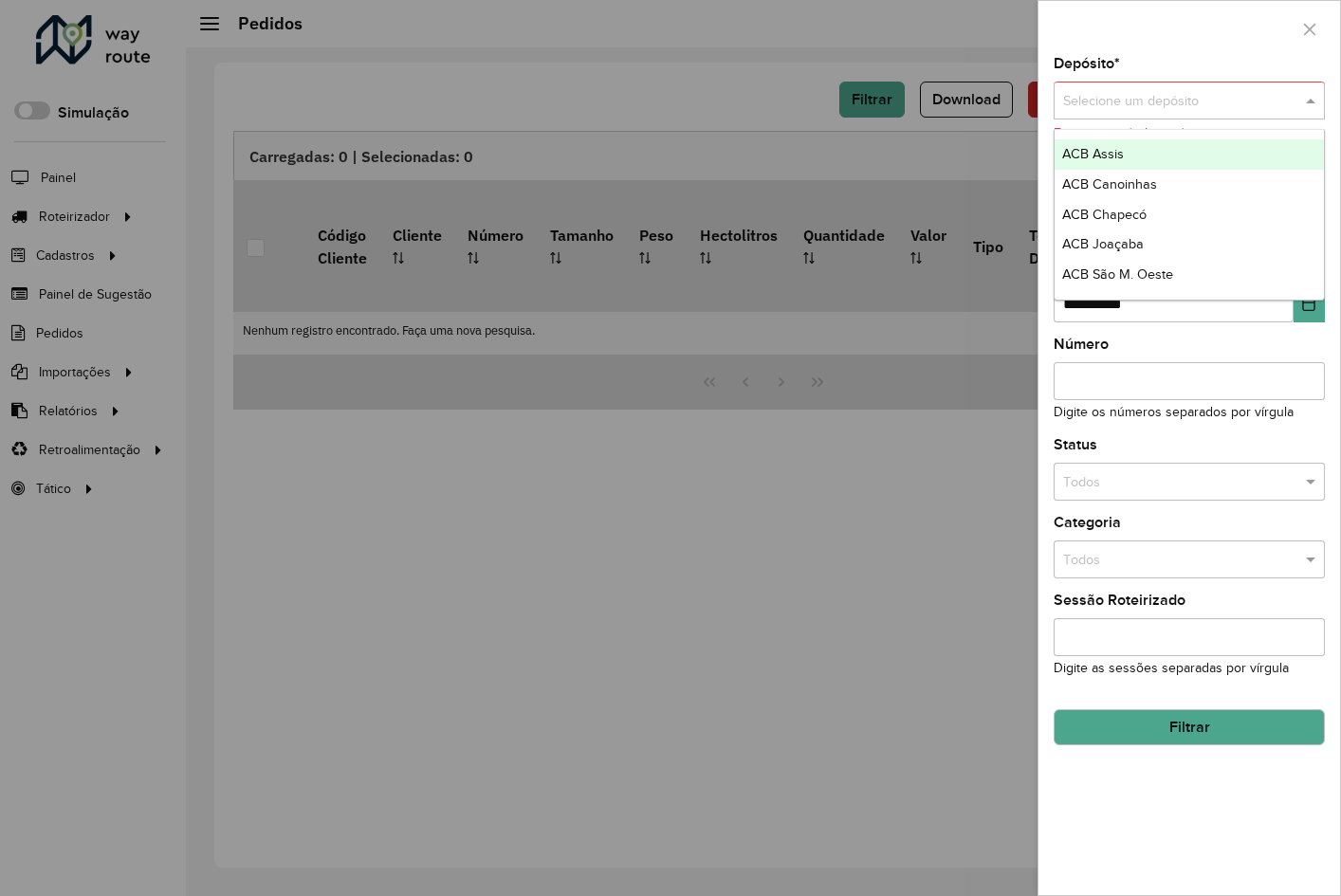 drag, startPoint x: 1252, startPoint y: 155, endPoint x: 1168, endPoint y: 109, distance: 95.77056 